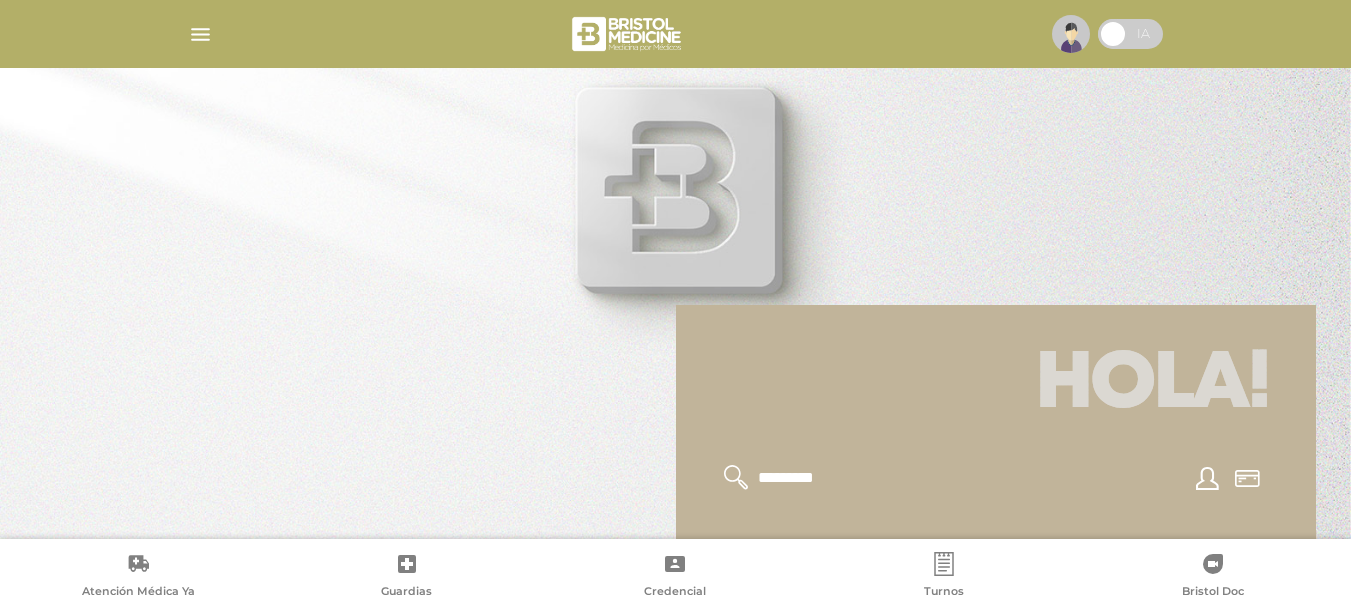 scroll, scrollTop: 0, scrollLeft: 0, axis: both 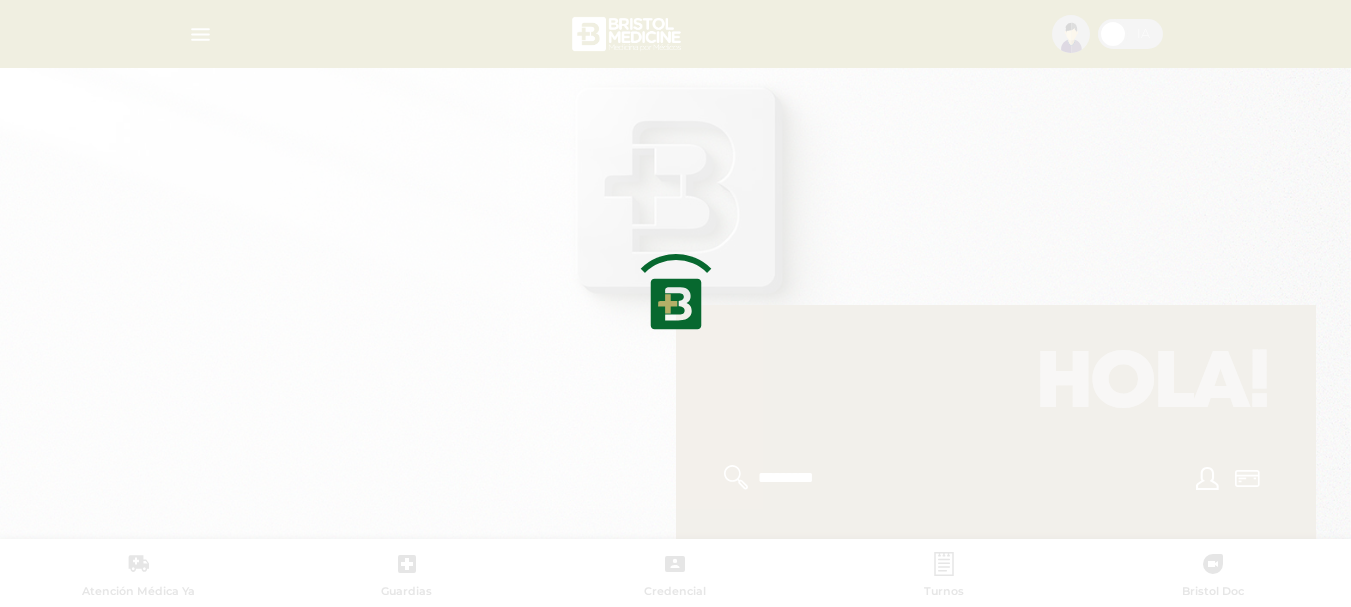 click at bounding box center [675, 303] 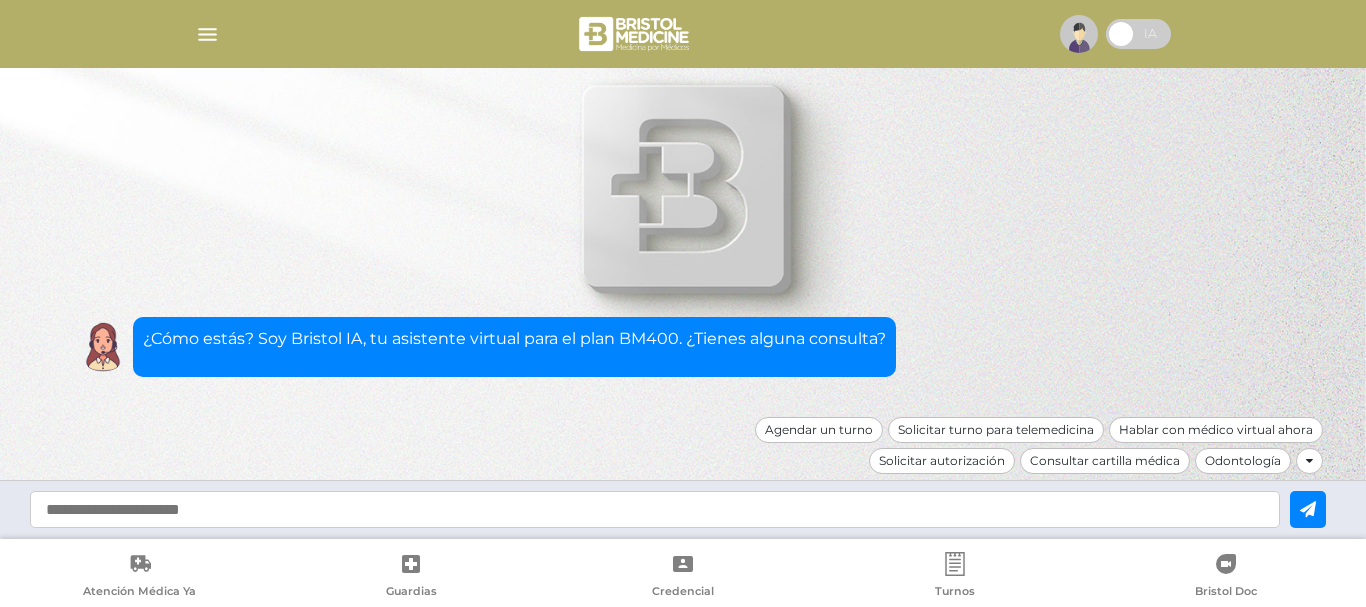 scroll, scrollTop: 0, scrollLeft: 0, axis: both 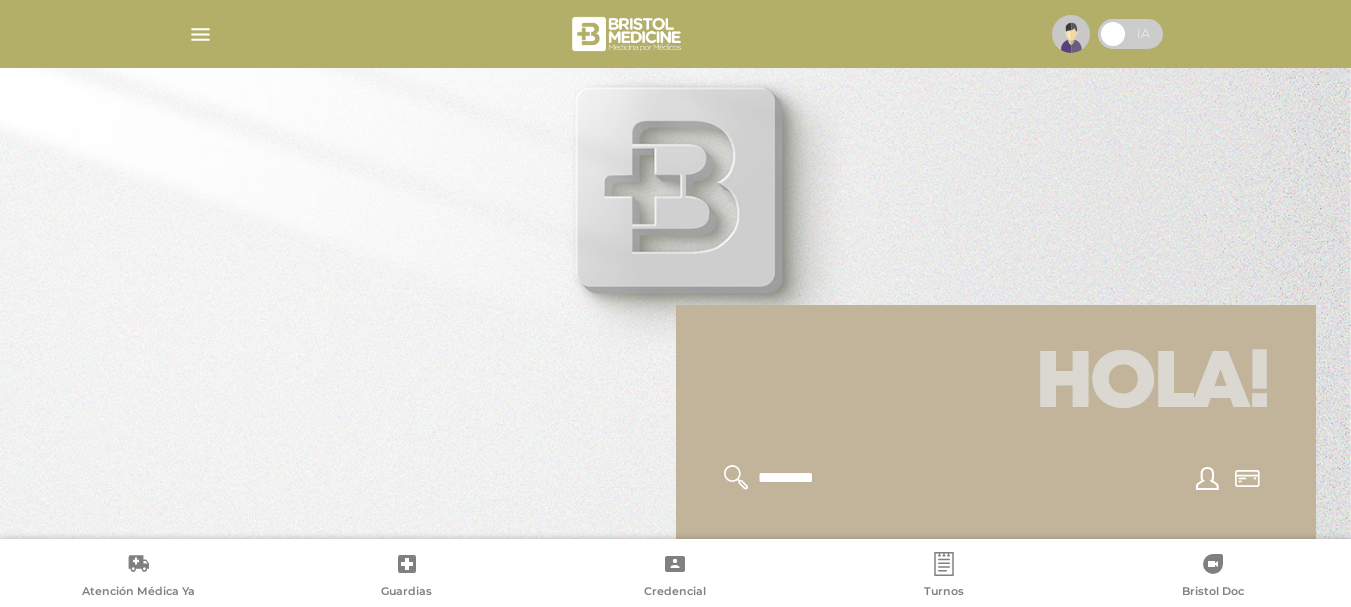 click at bounding box center (1071, 34) 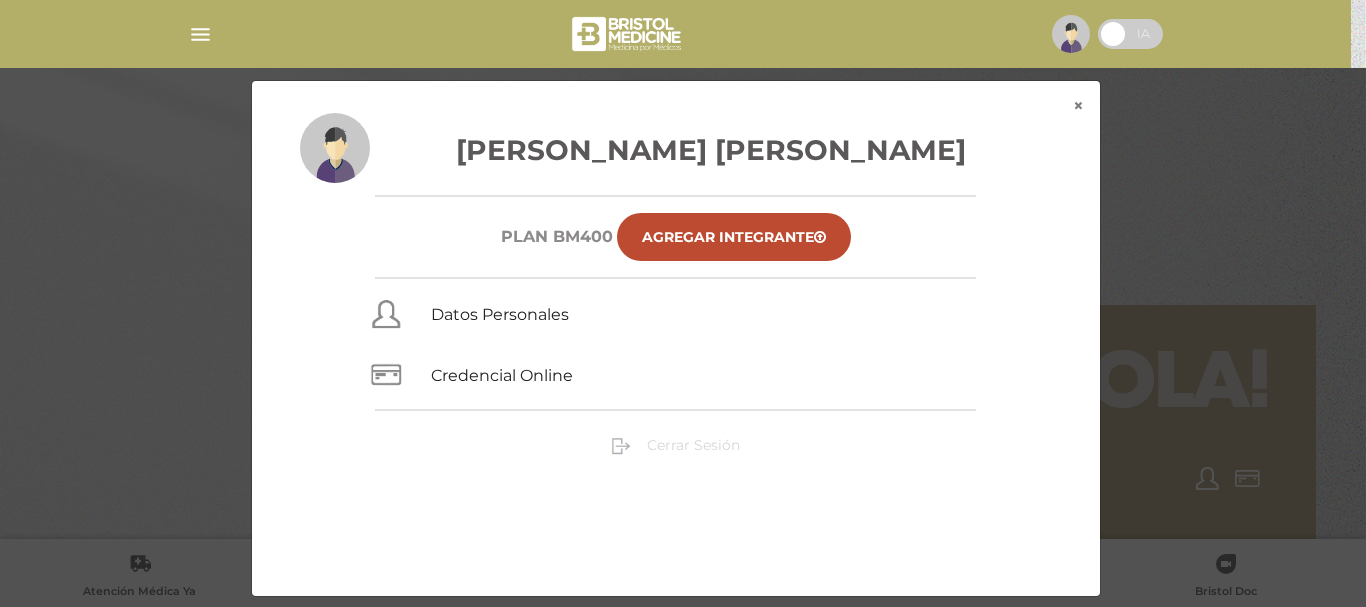 click on "Cerrar Sesión" at bounding box center (693, 445) 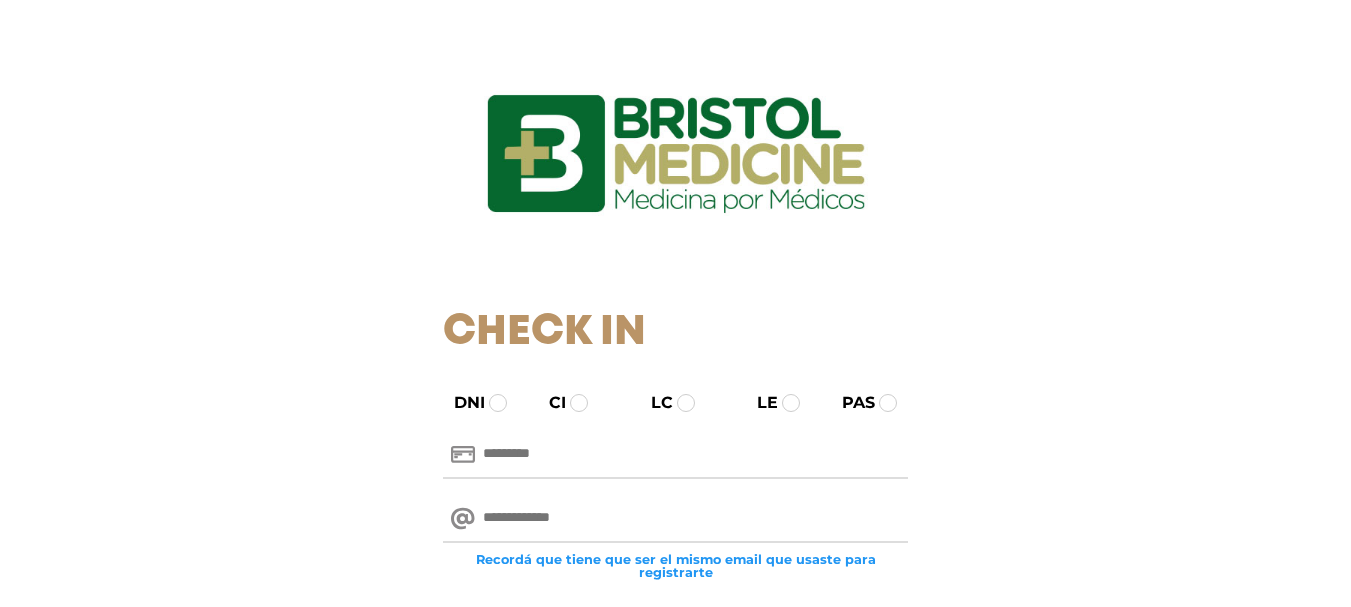 scroll, scrollTop: 0, scrollLeft: 0, axis: both 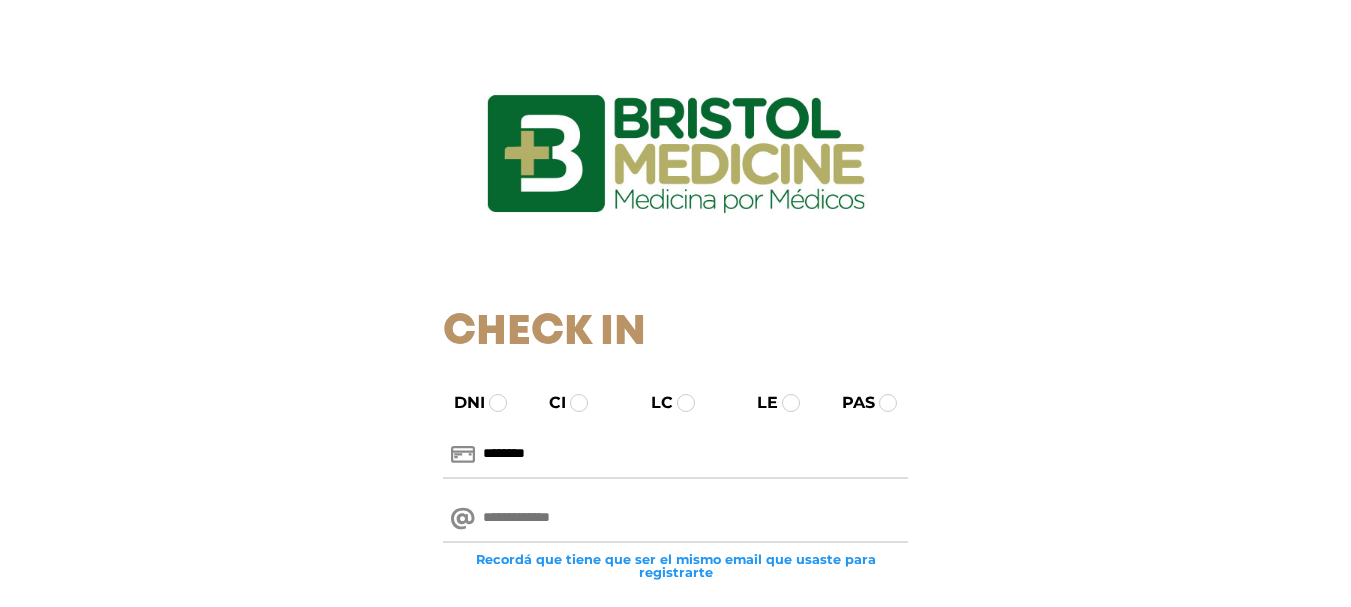 type on "********" 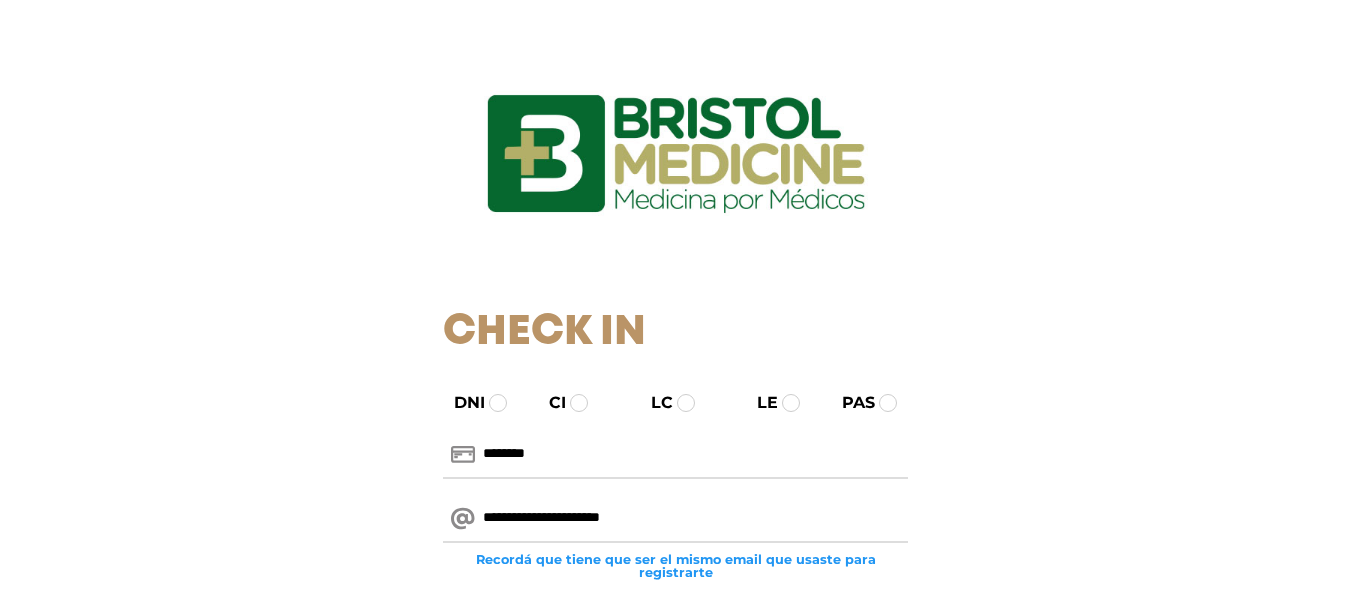 scroll, scrollTop: 264, scrollLeft: 0, axis: vertical 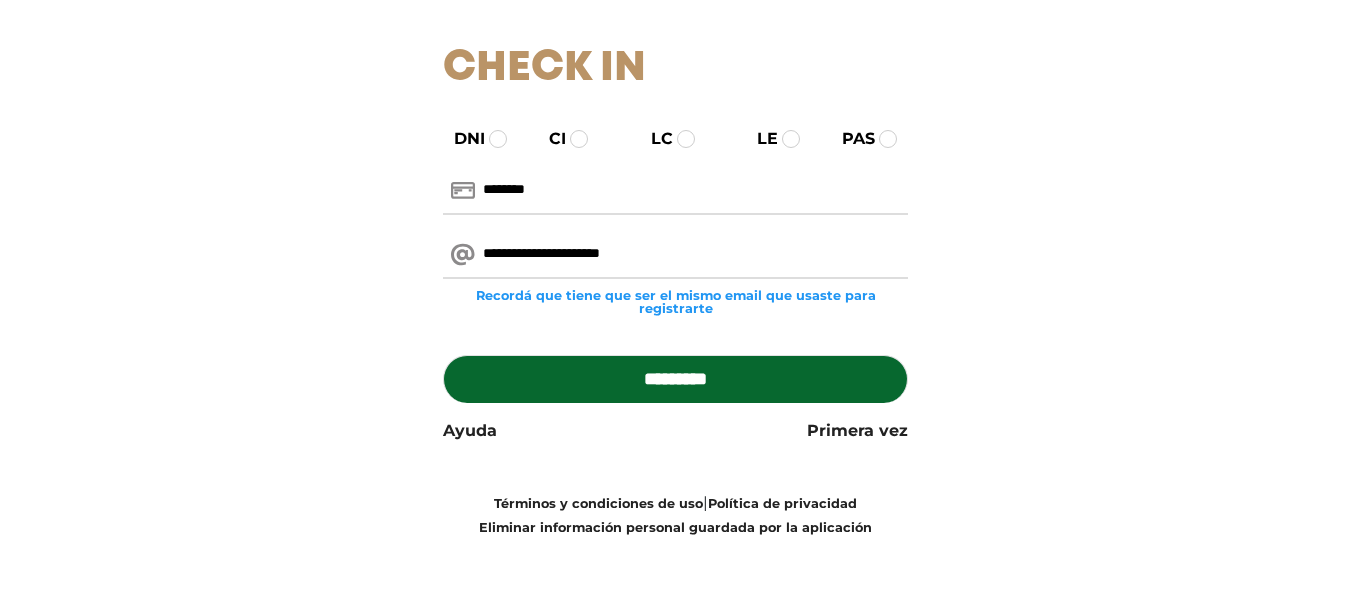 type on "**********" 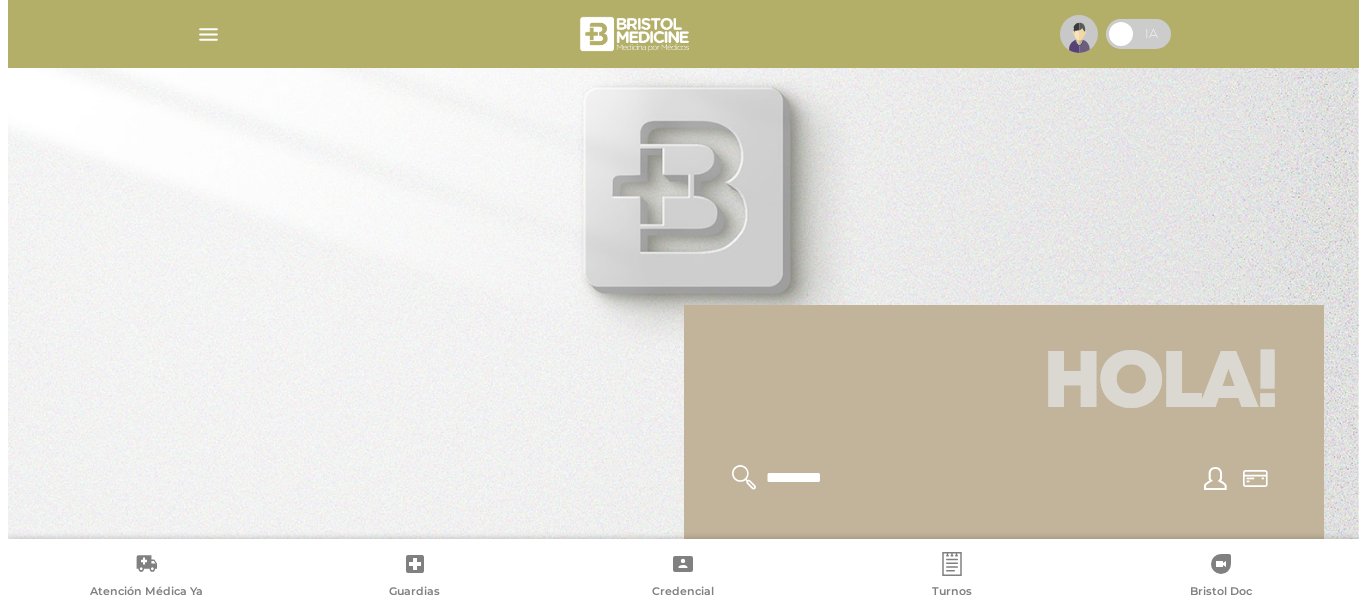 scroll, scrollTop: 0, scrollLeft: 0, axis: both 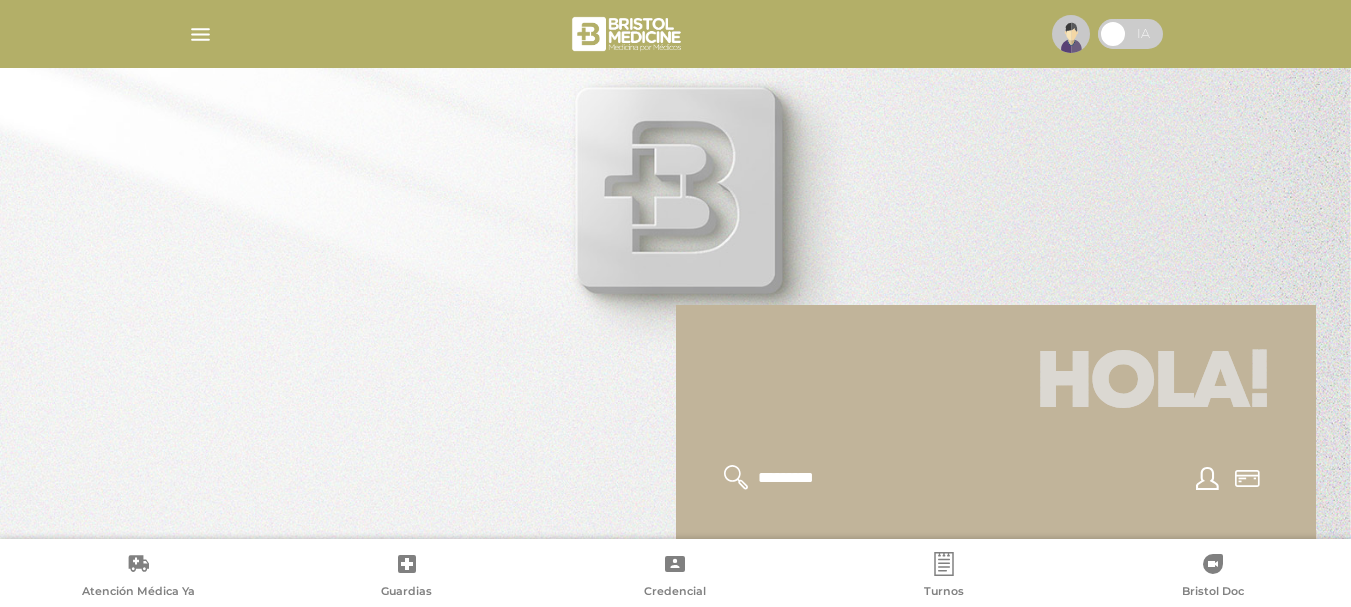 click at bounding box center [200, 34] 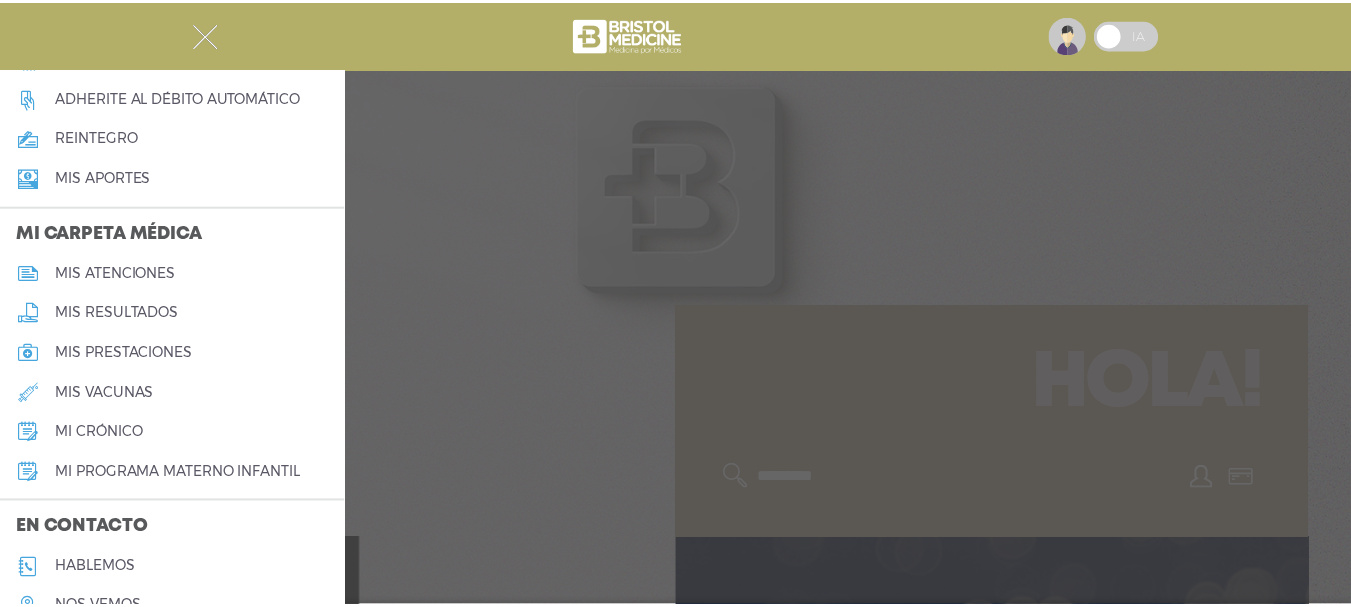 scroll, scrollTop: 896, scrollLeft: 0, axis: vertical 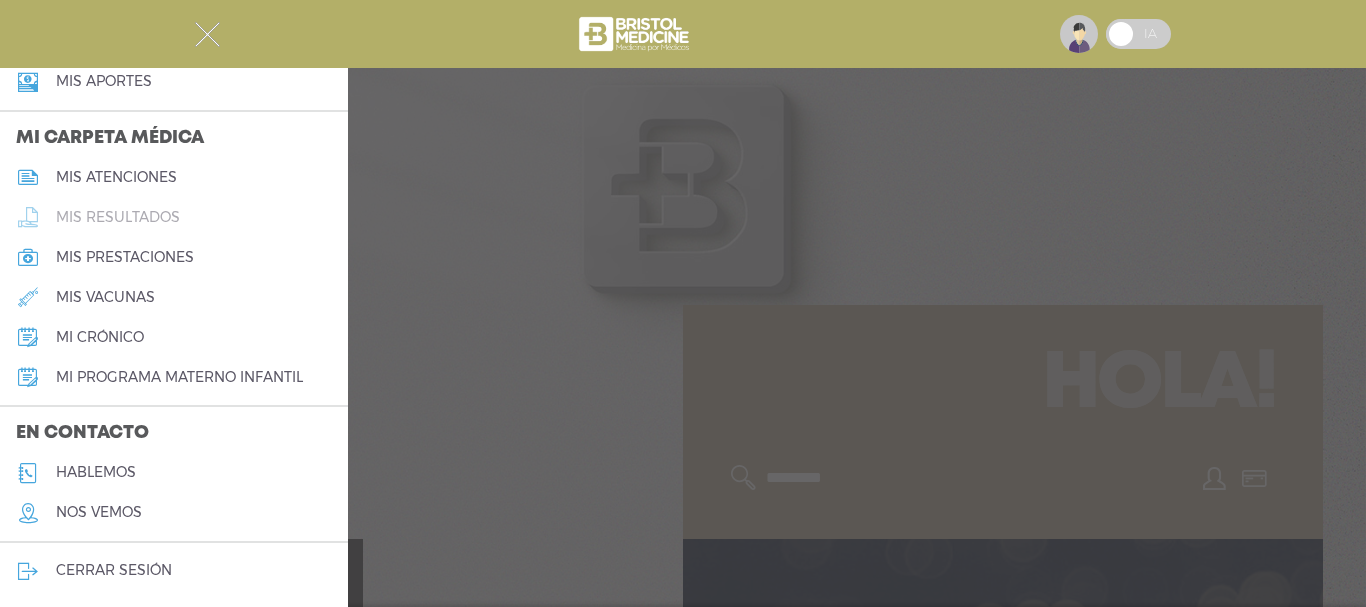 click on "mis resultados" at bounding box center (174, 217) 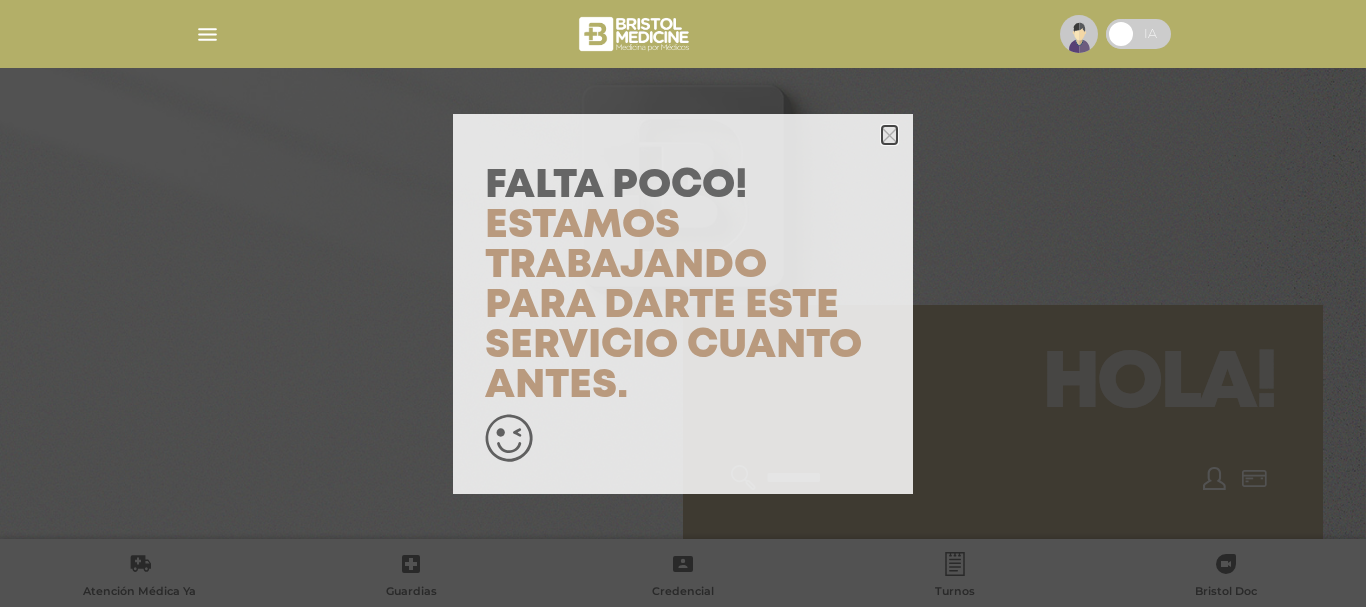 click 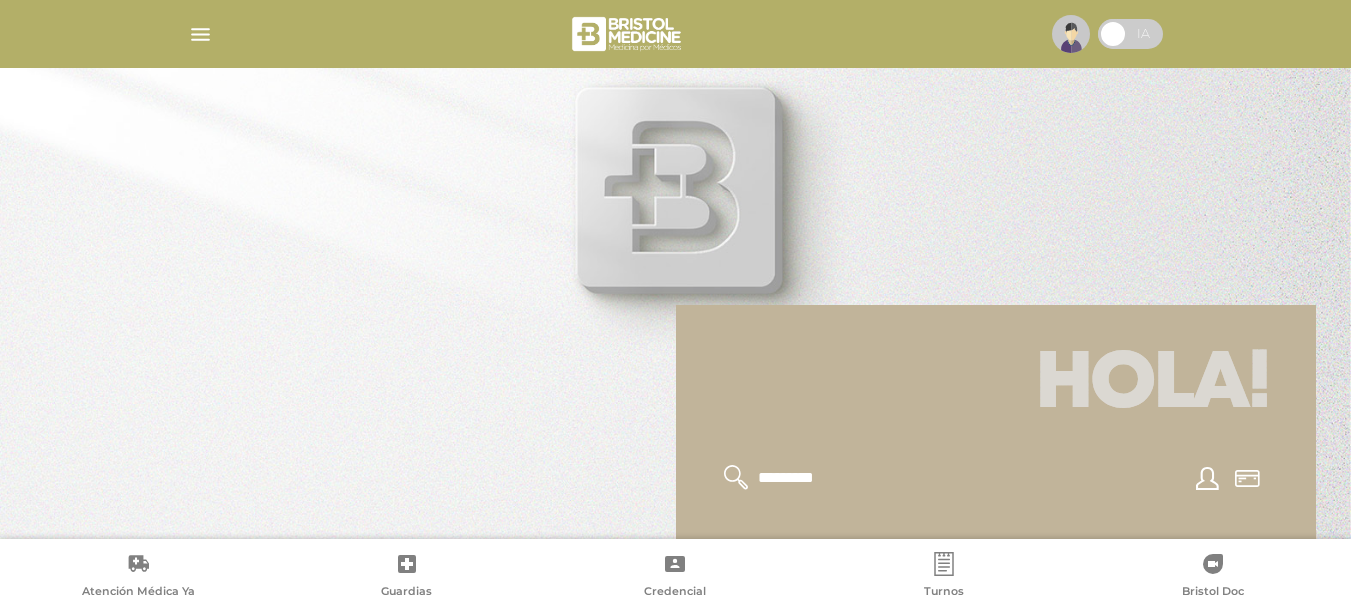 click at bounding box center (200, 34) 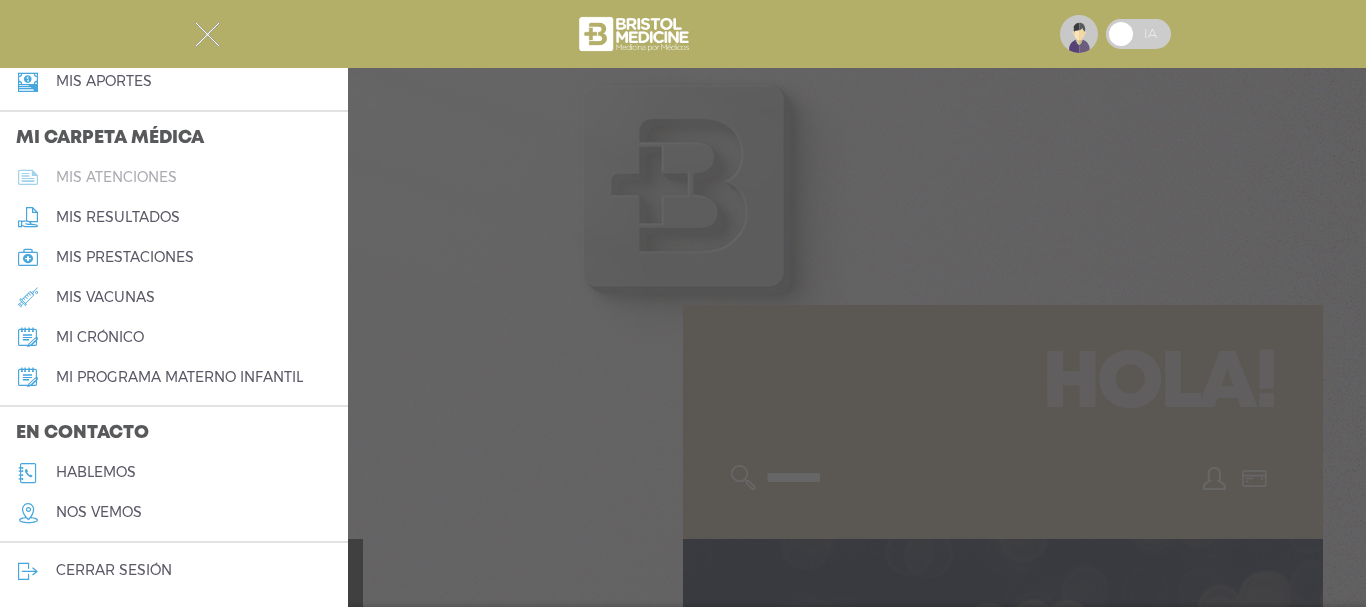 click on "mis atenciones" at bounding box center (116, 177) 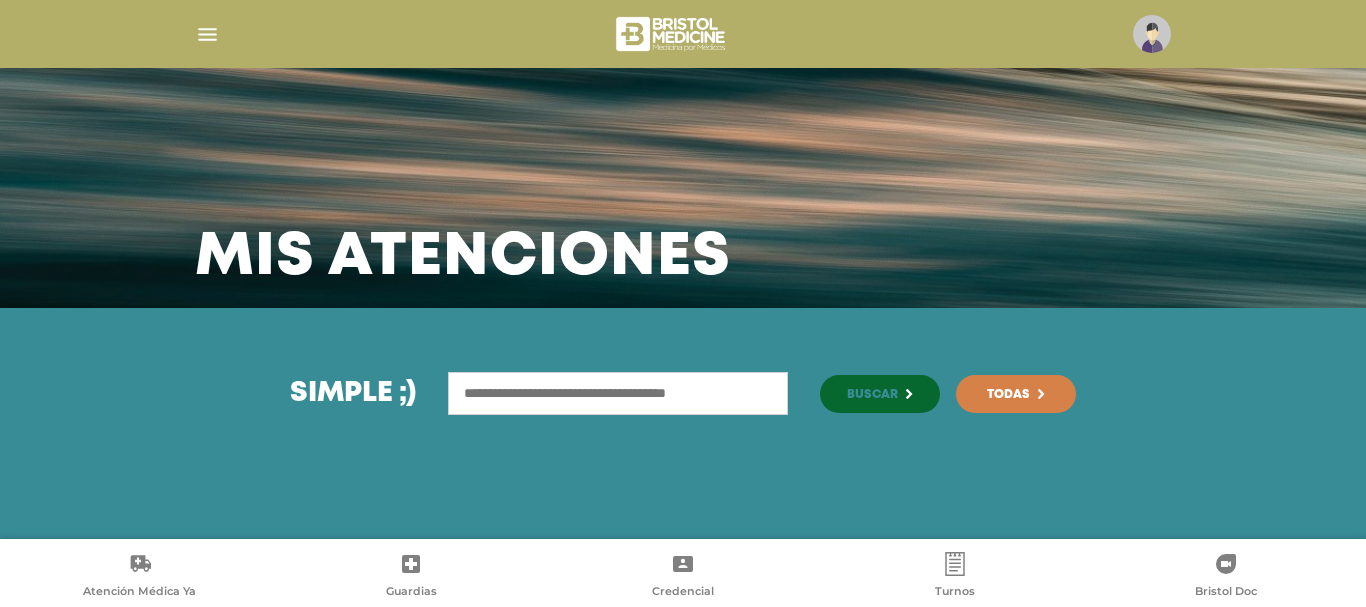 scroll, scrollTop: 0, scrollLeft: 0, axis: both 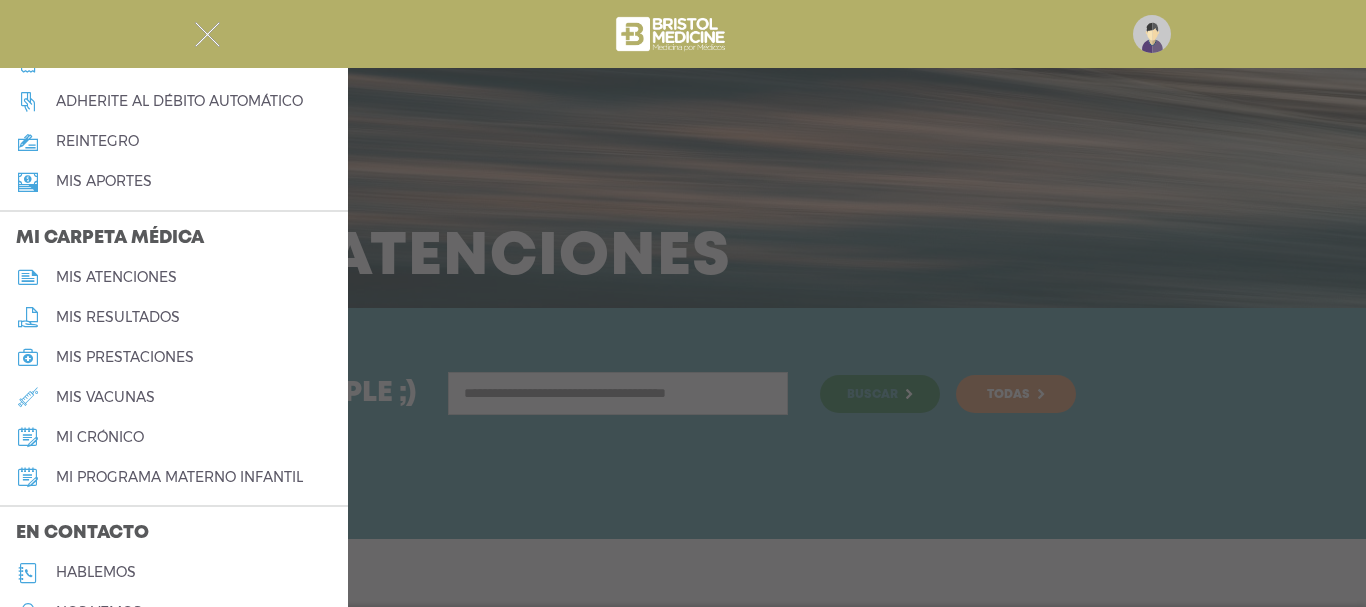 click on "mis resultados" at bounding box center (118, 317) 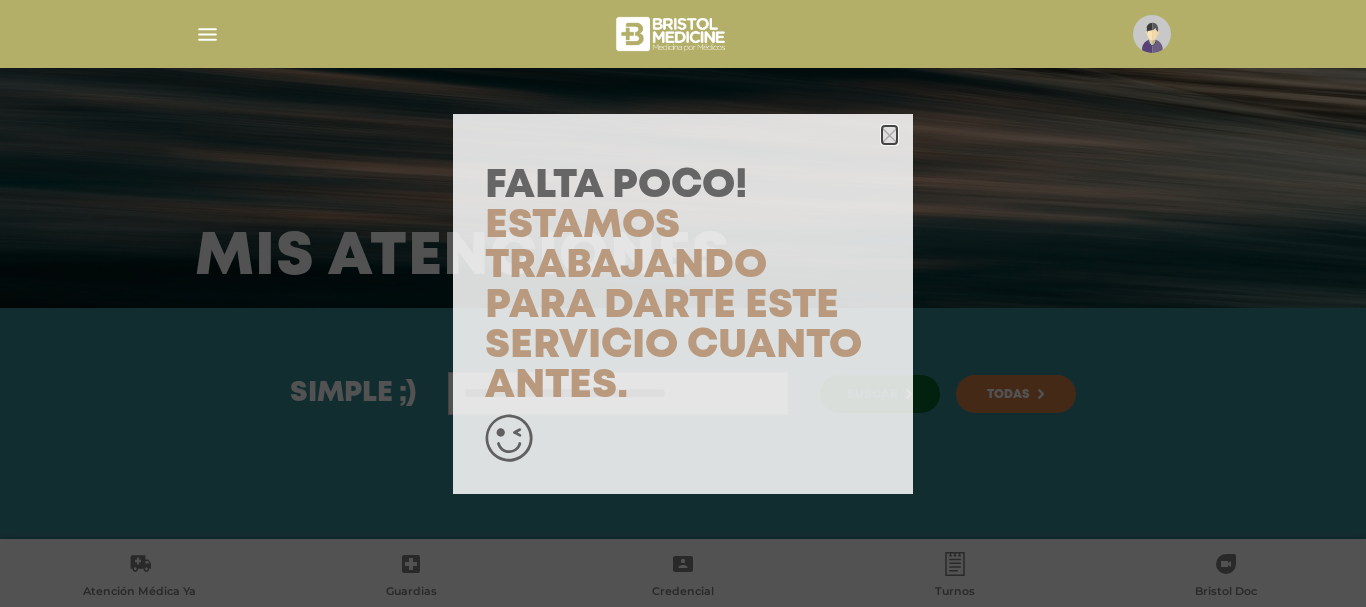 click 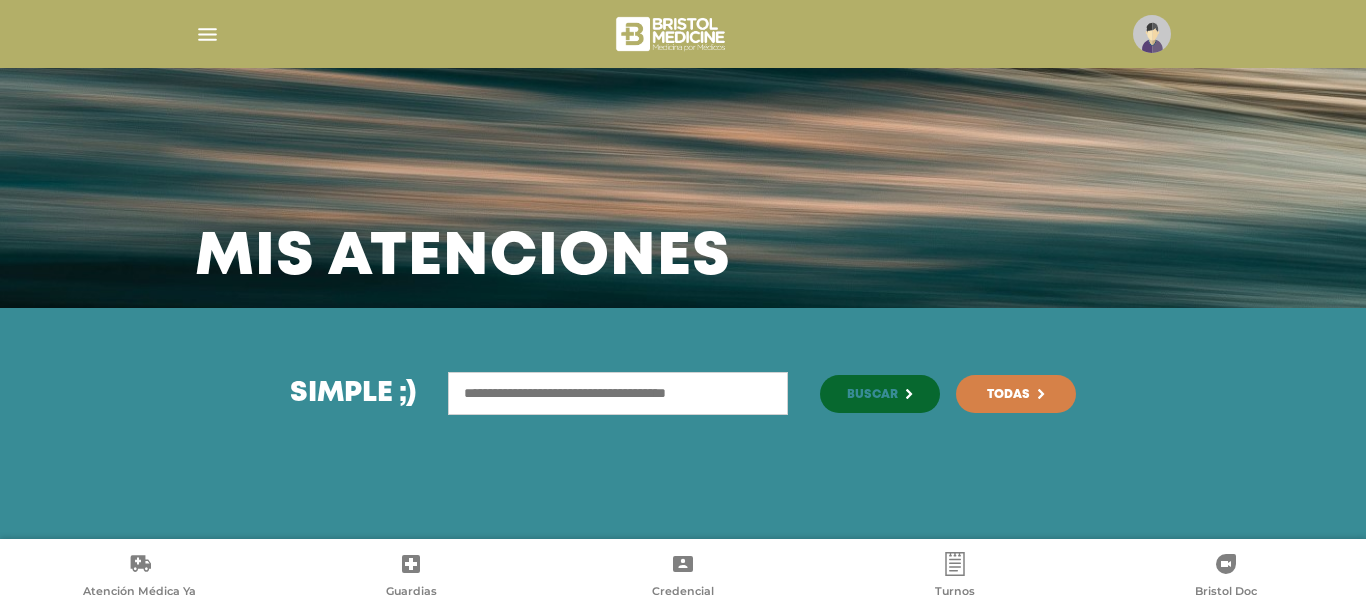 click at bounding box center (207, 34) 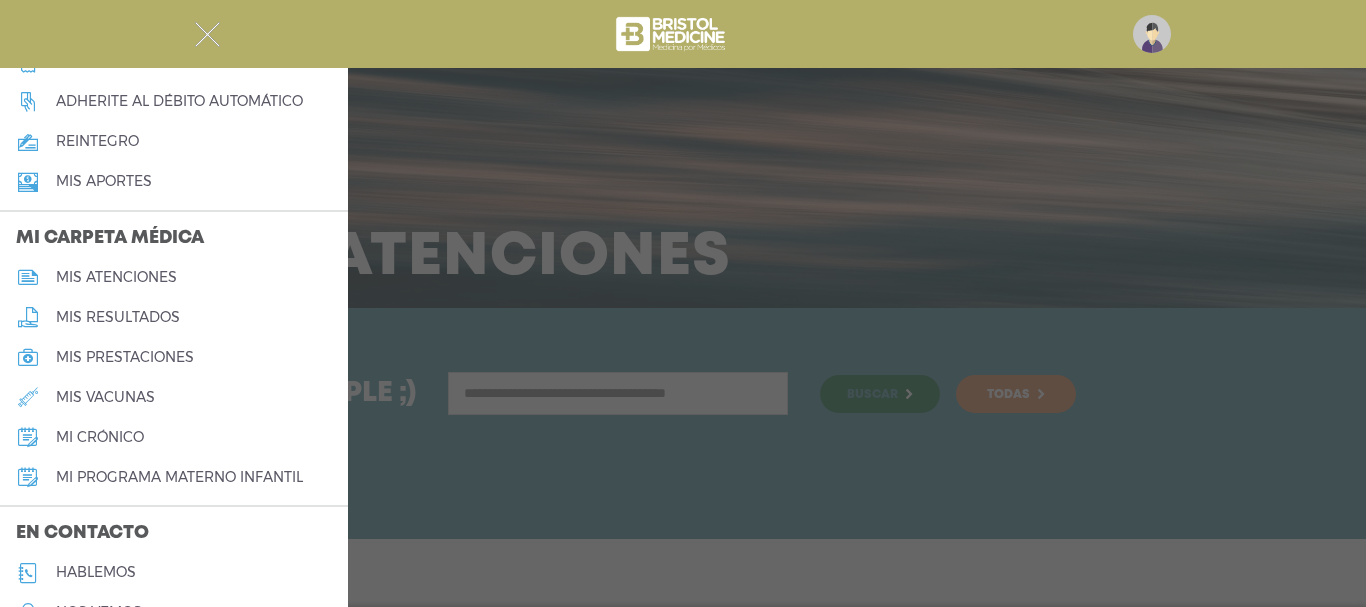 click on "mi crónico" at bounding box center [100, 437] 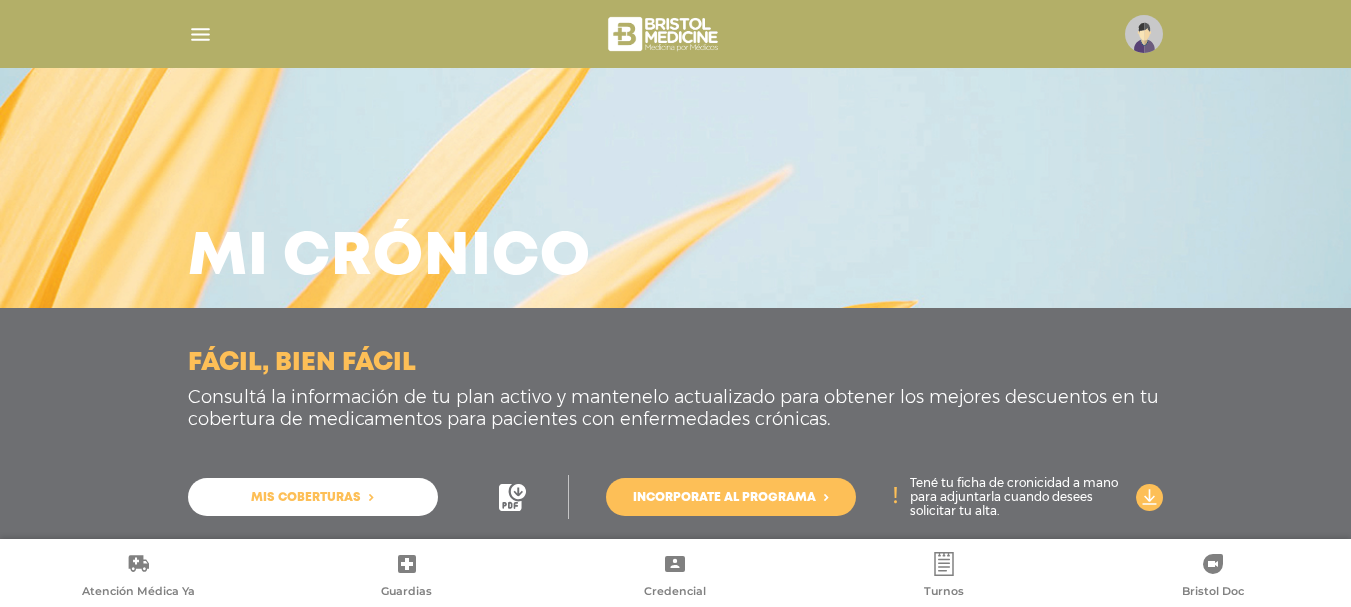 scroll, scrollTop: 0, scrollLeft: 0, axis: both 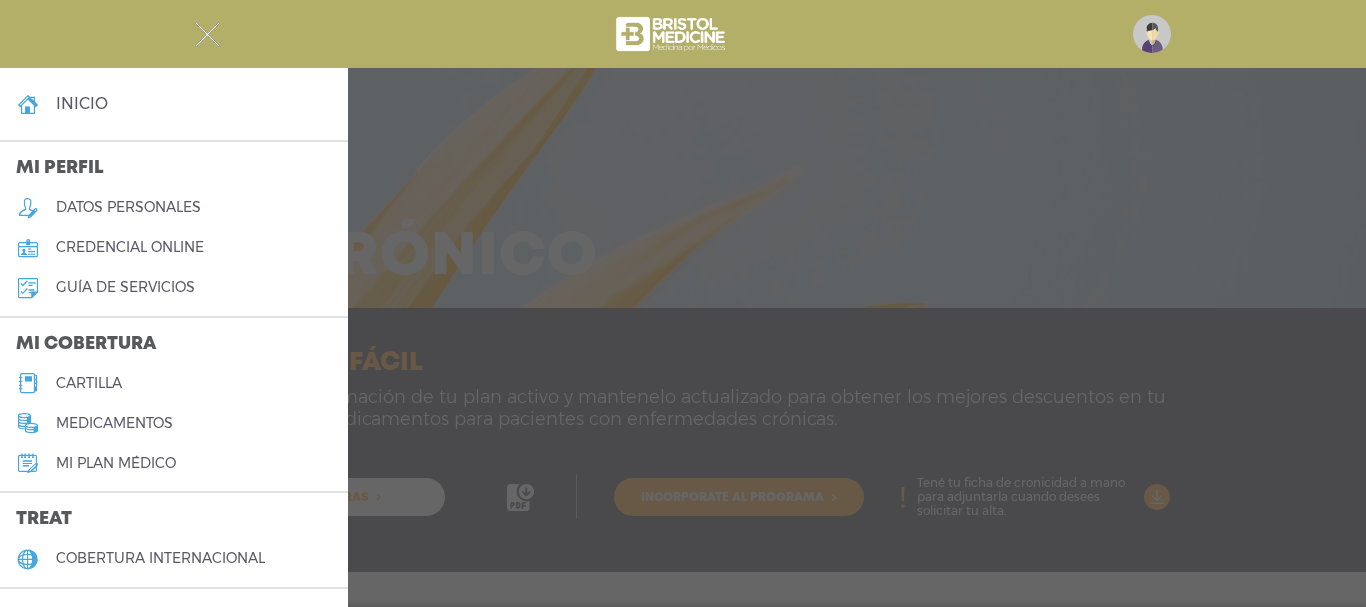 click on "datos personales" at bounding box center [128, 207] 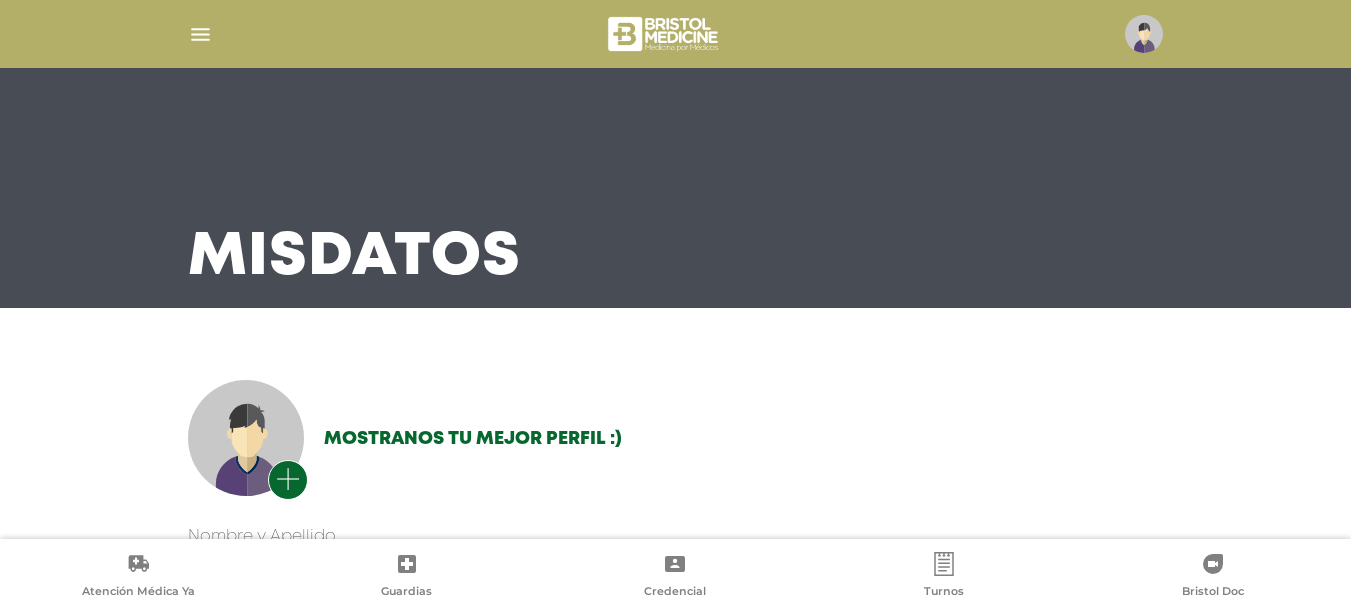 scroll, scrollTop: 400, scrollLeft: 0, axis: vertical 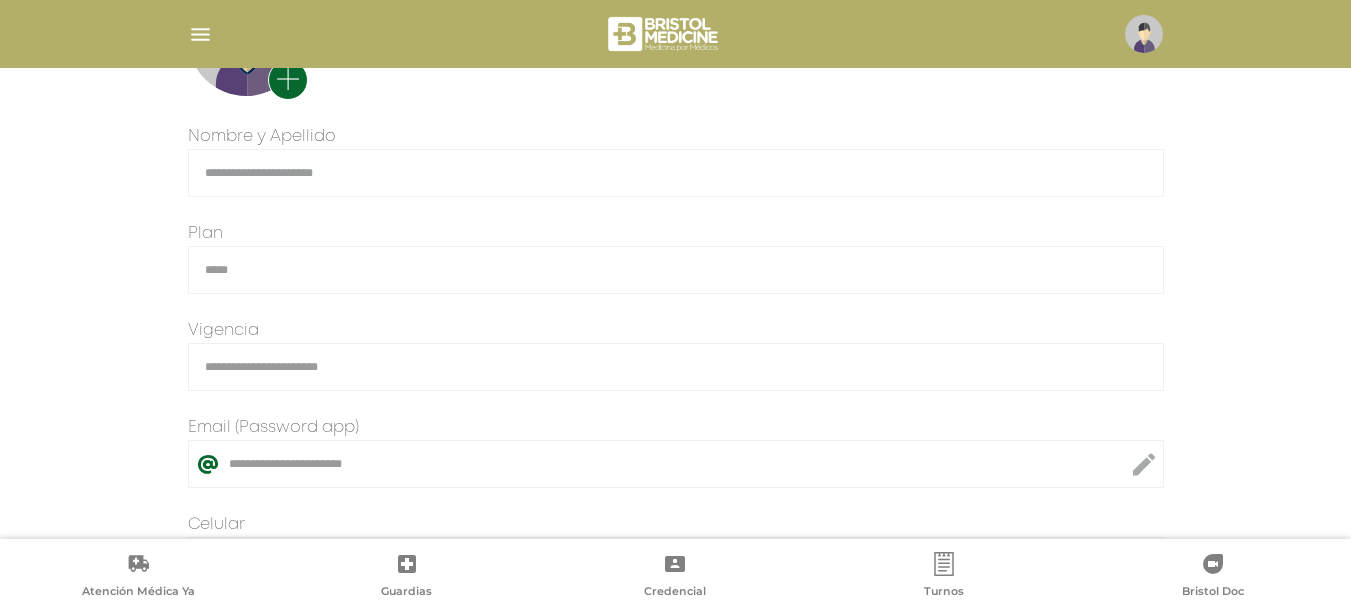 click at bounding box center [676, 34] 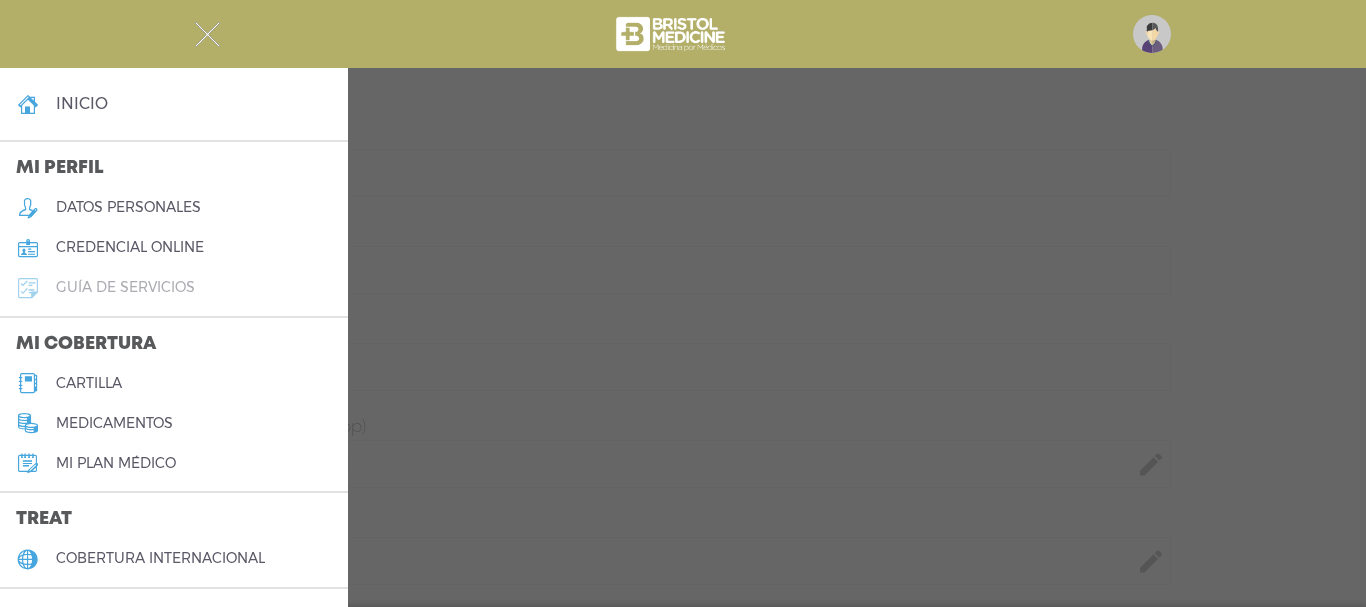 click on "guía de servicios" at bounding box center [125, 287] 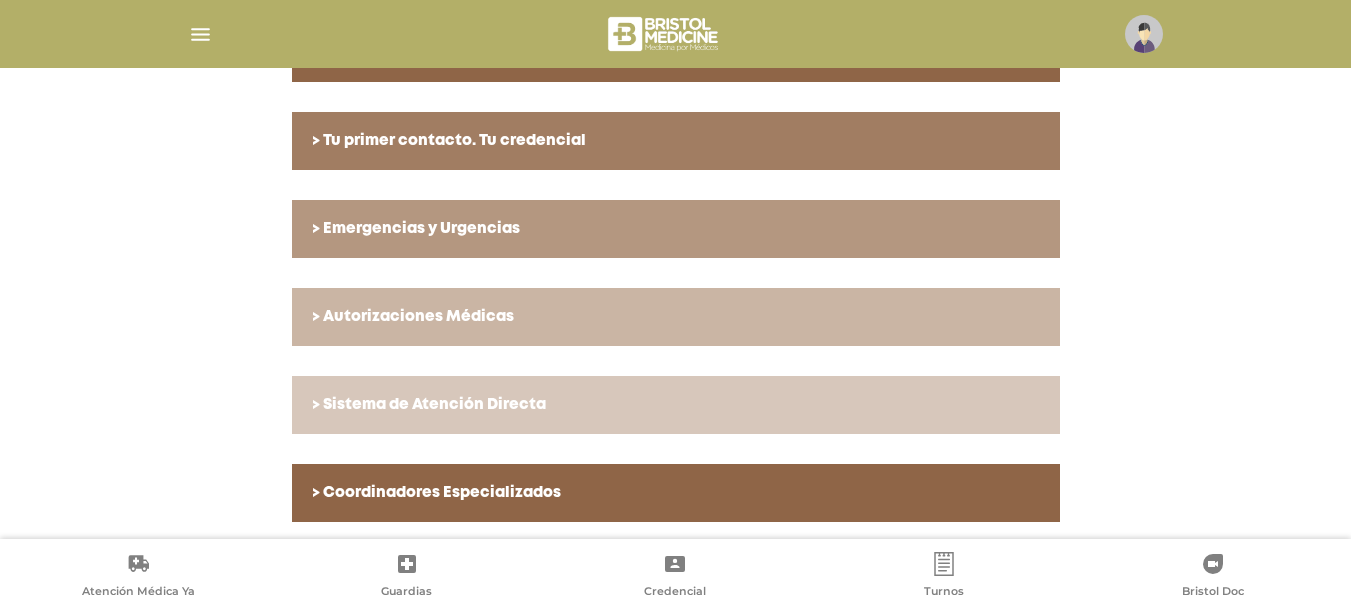 scroll, scrollTop: 600, scrollLeft: 0, axis: vertical 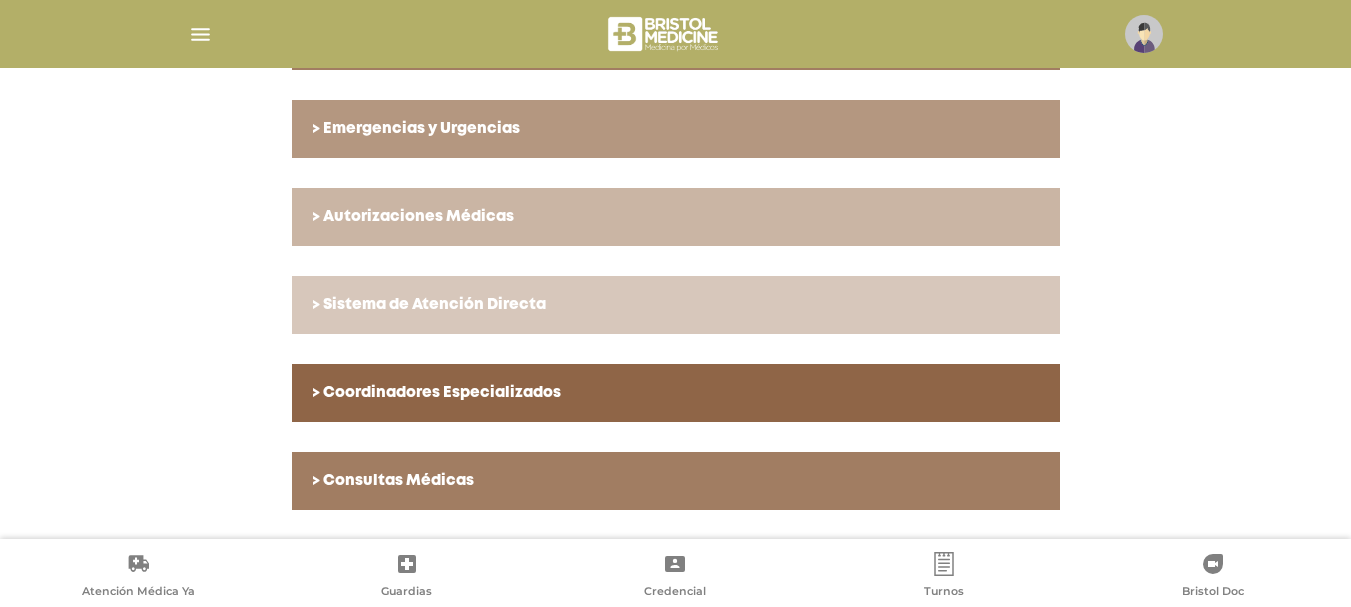 click on "> Autorizaciones Médicas" at bounding box center [676, 217] 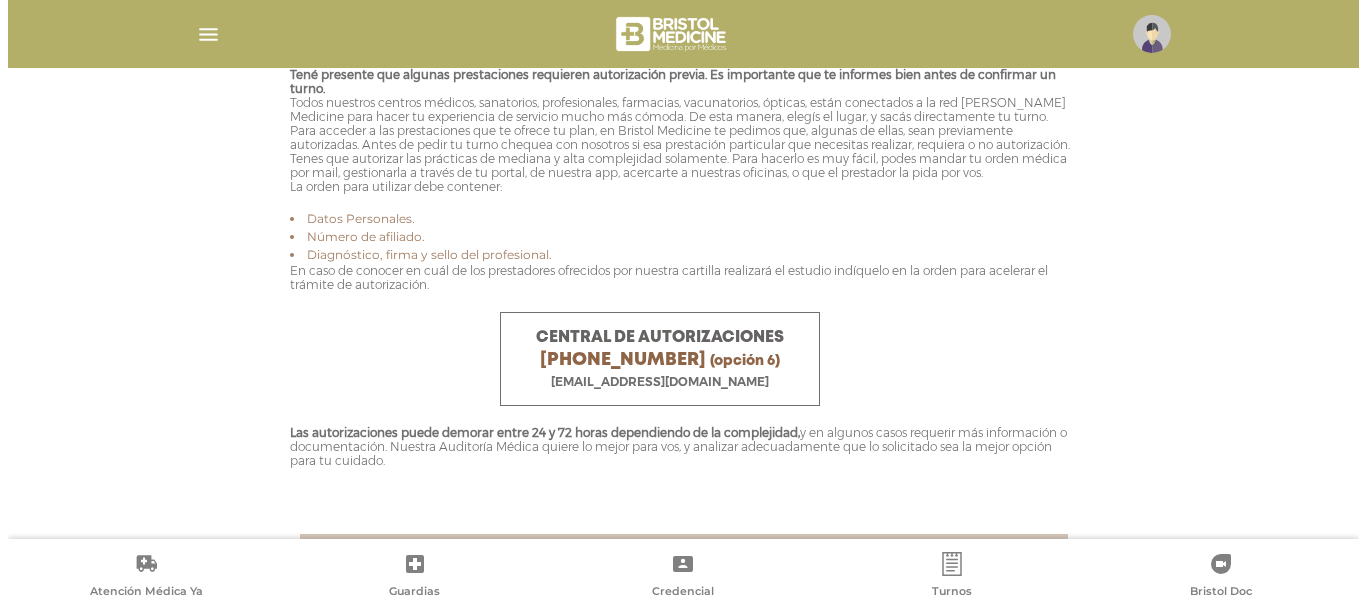 scroll, scrollTop: 700, scrollLeft: 0, axis: vertical 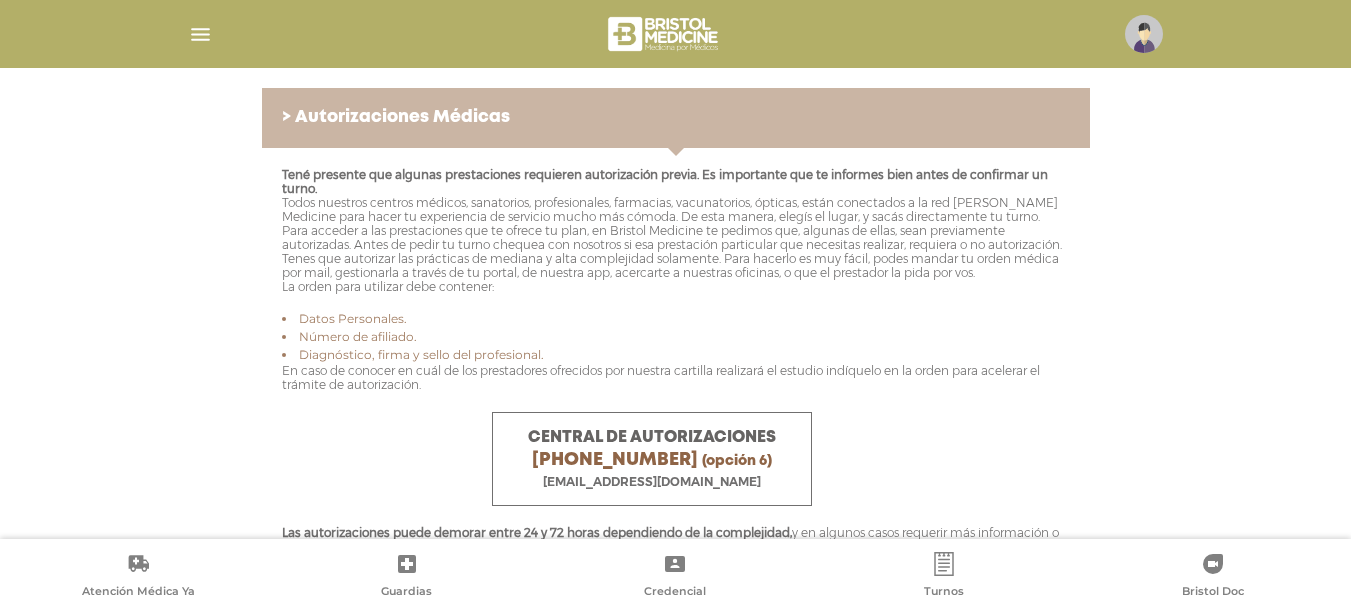 click at bounding box center [200, 34] 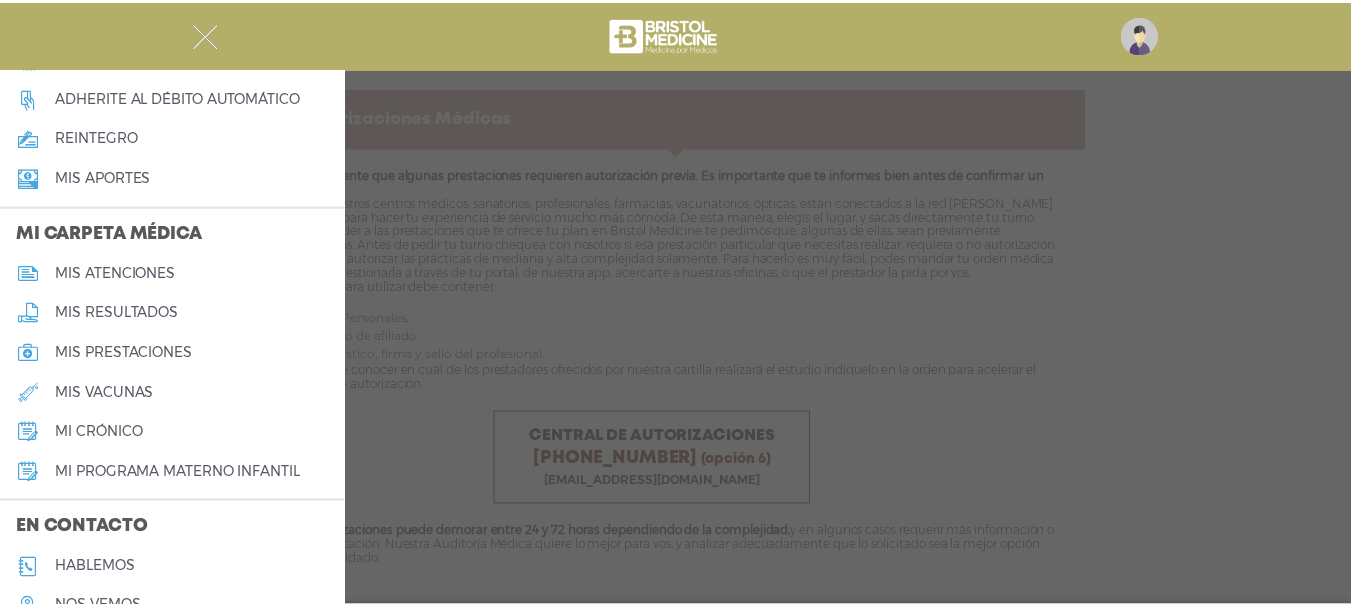 scroll, scrollTop: 896, scrollLeft: 0, axis: vertical 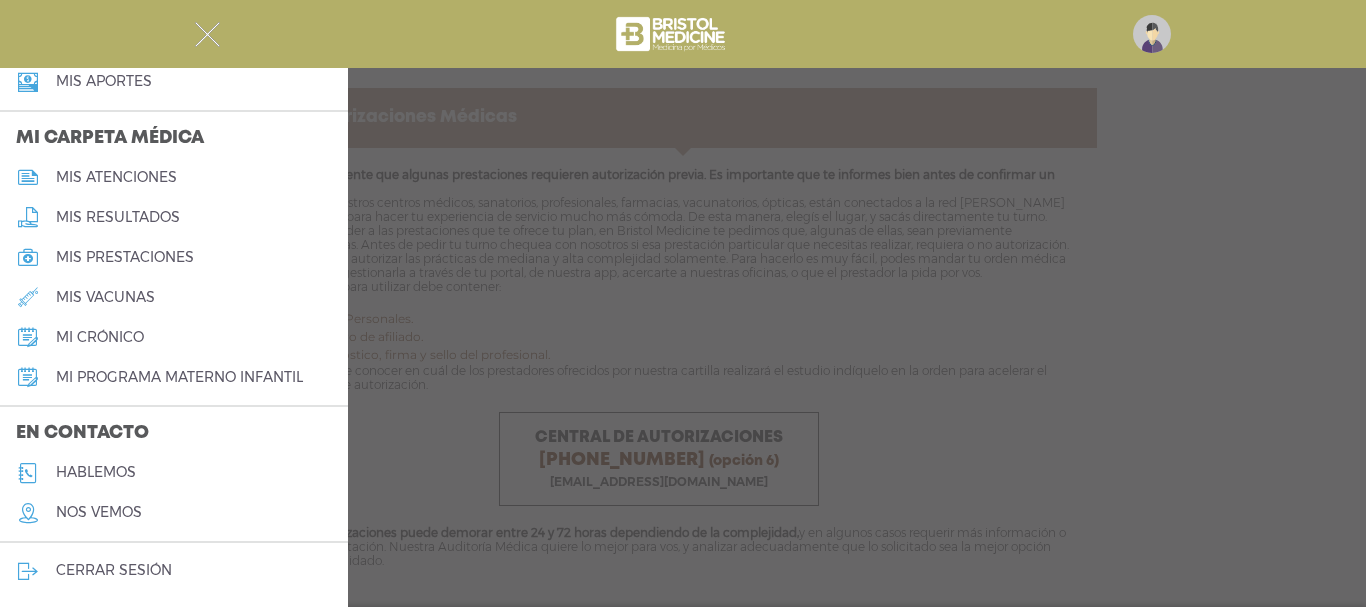 click on "mis resultados" at bounding box center [118, 217] 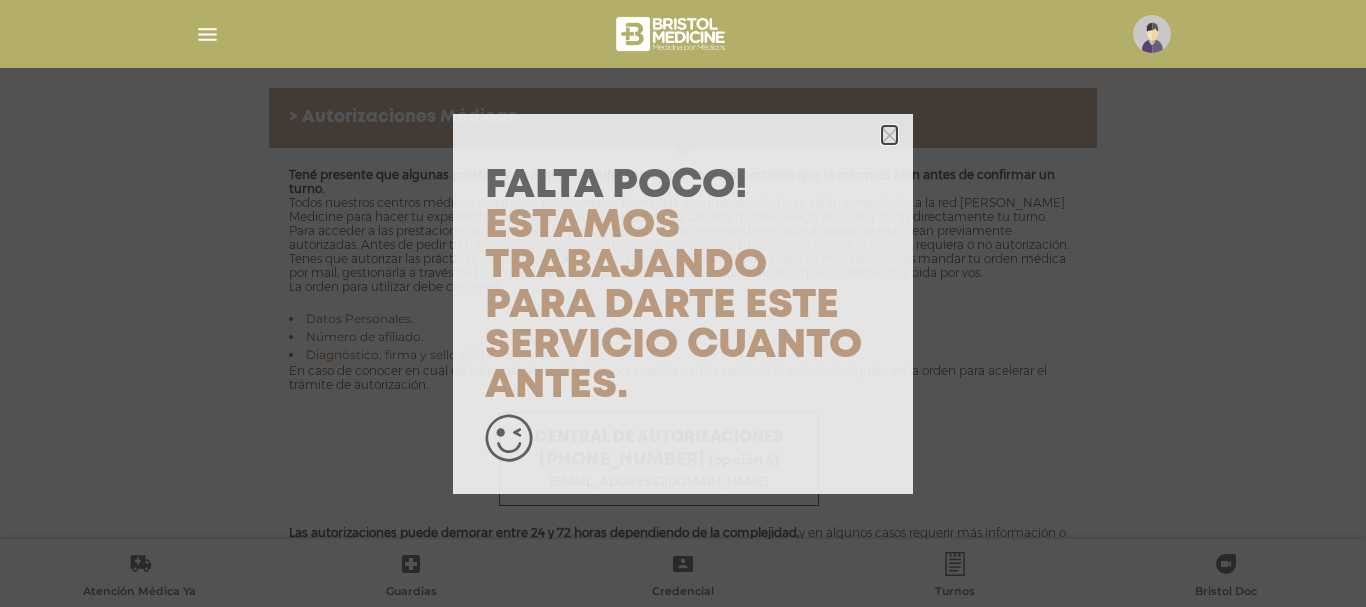 click 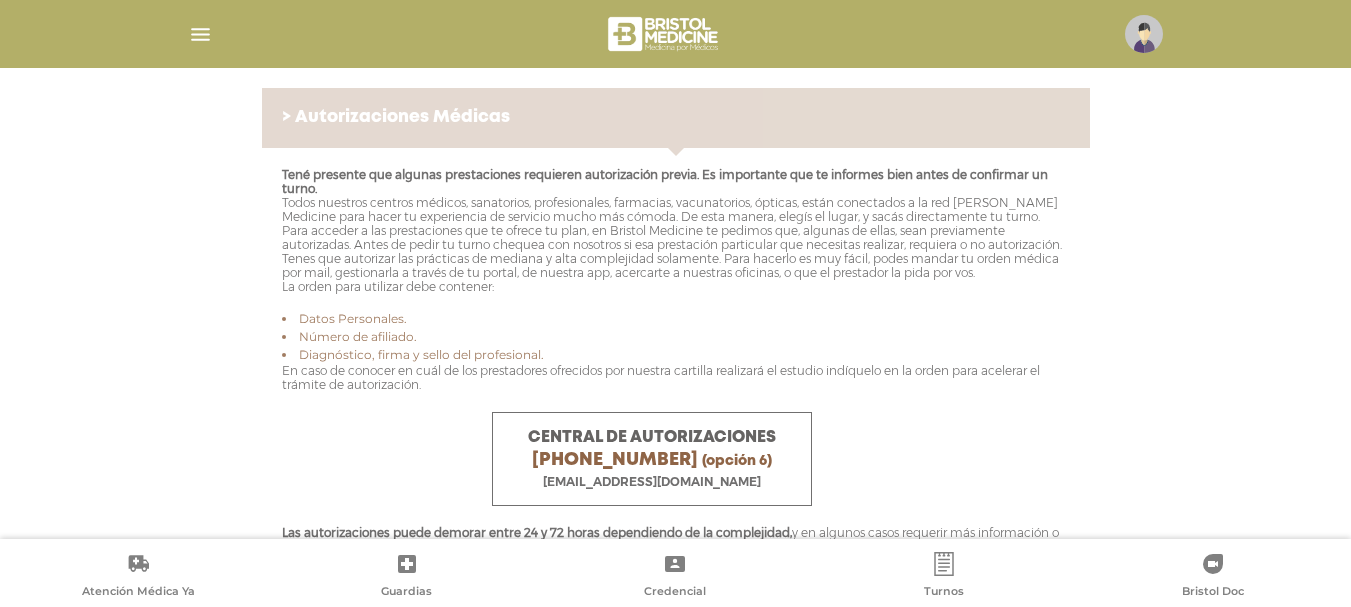 click on "> Autorizaciones Médicas" at bounding box center [676, 118] 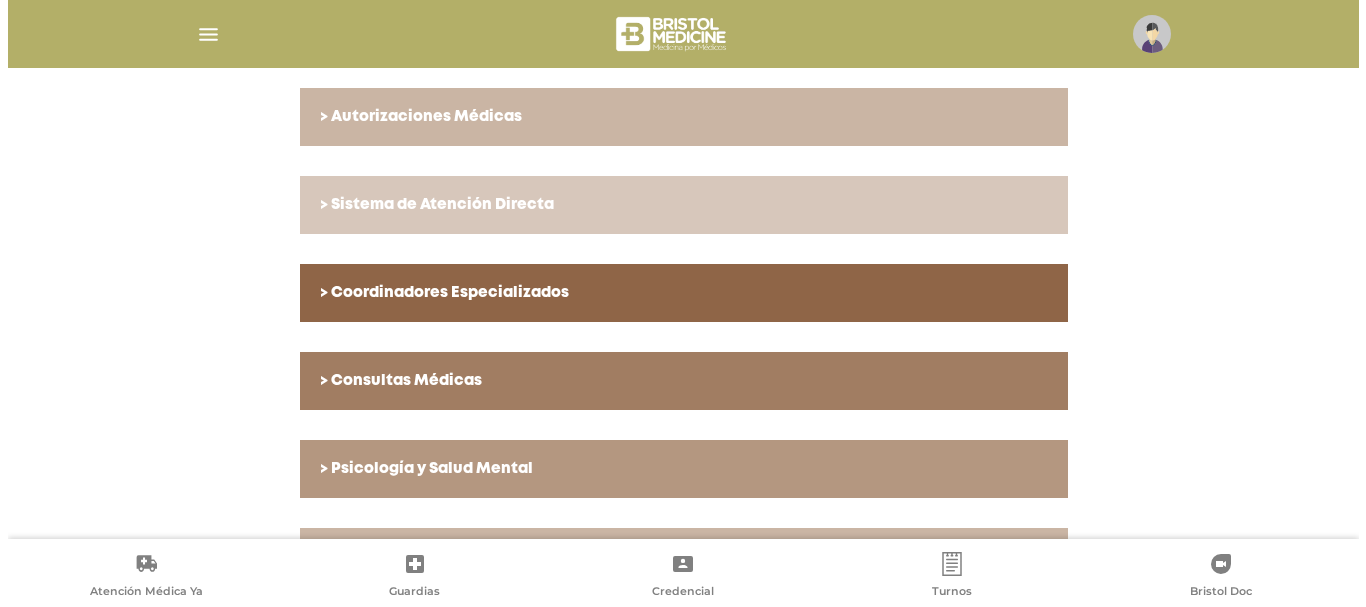 scroll, scrollTop: 772, scrollLeft: 0, axis: vertical 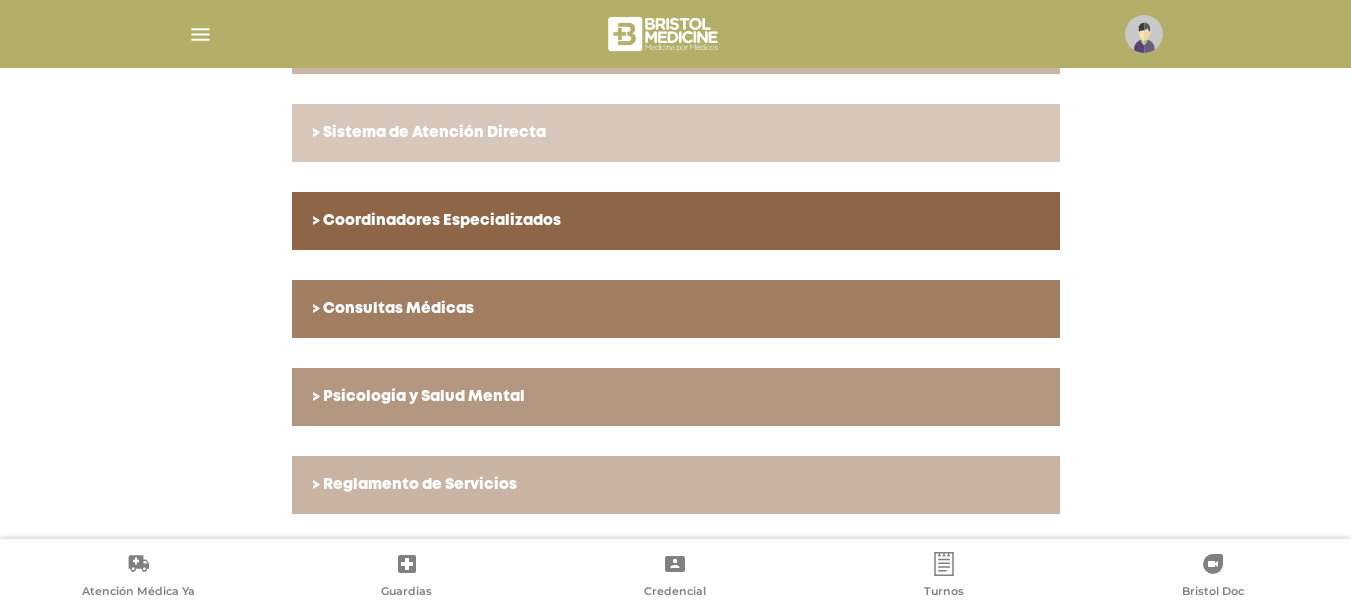 click at bounding box center (200, 34) 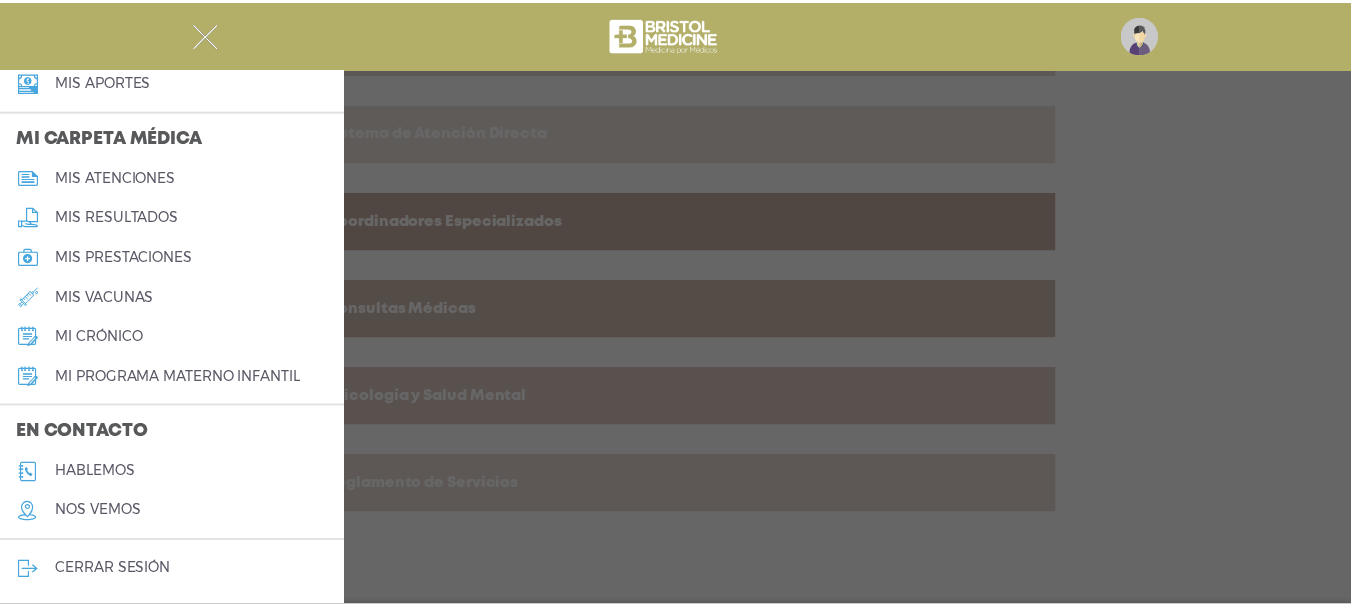 scroll, scrollTop: 696, scrollLeft: 0, axis: vertical 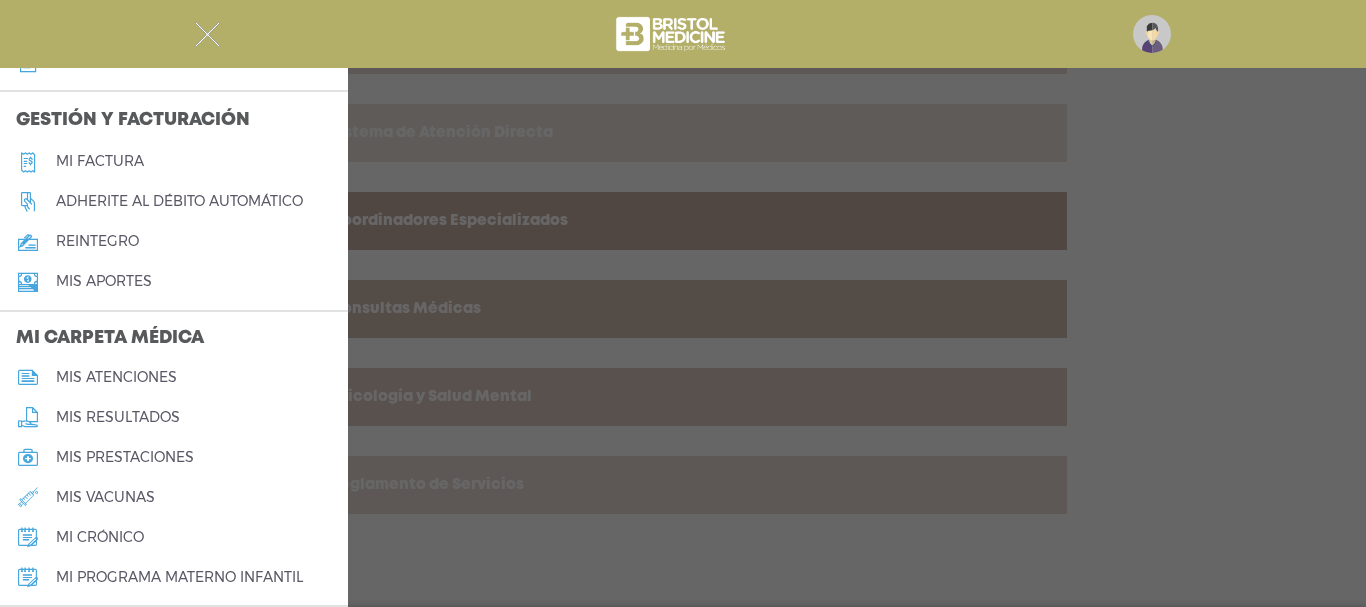 click at bounding box center [683, 34] 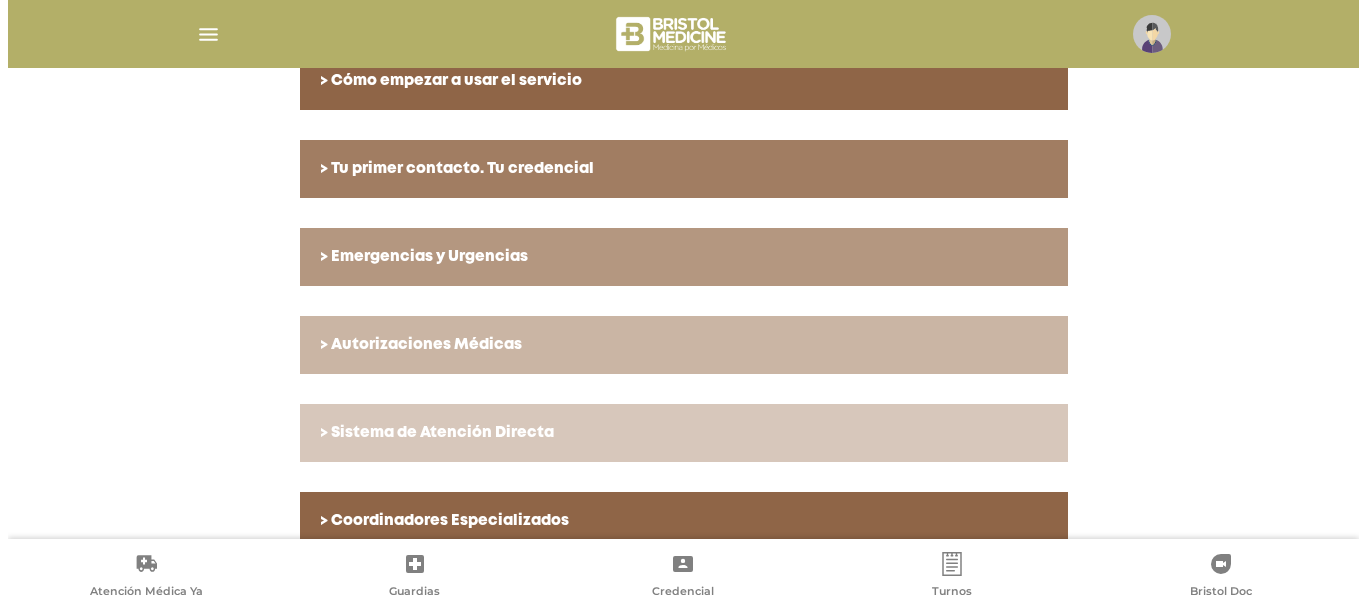 scroll, scrollTop: 172, scrollLeft: 0, axis: vertical 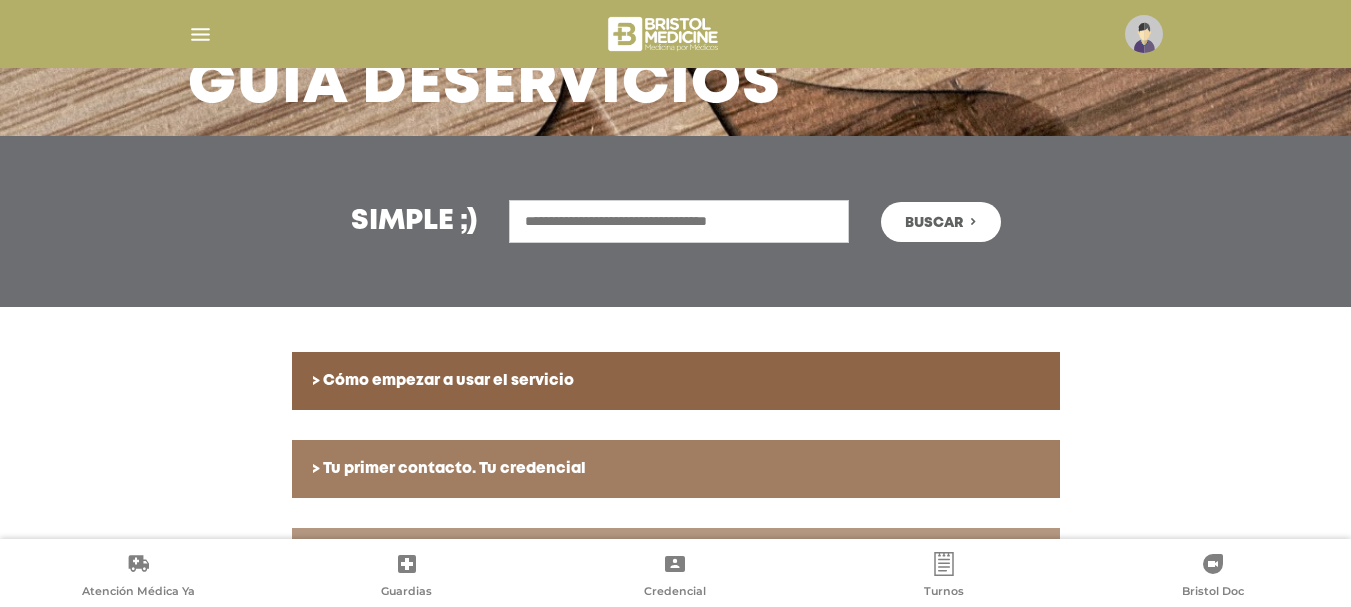 click at bounding box center [200, 34] 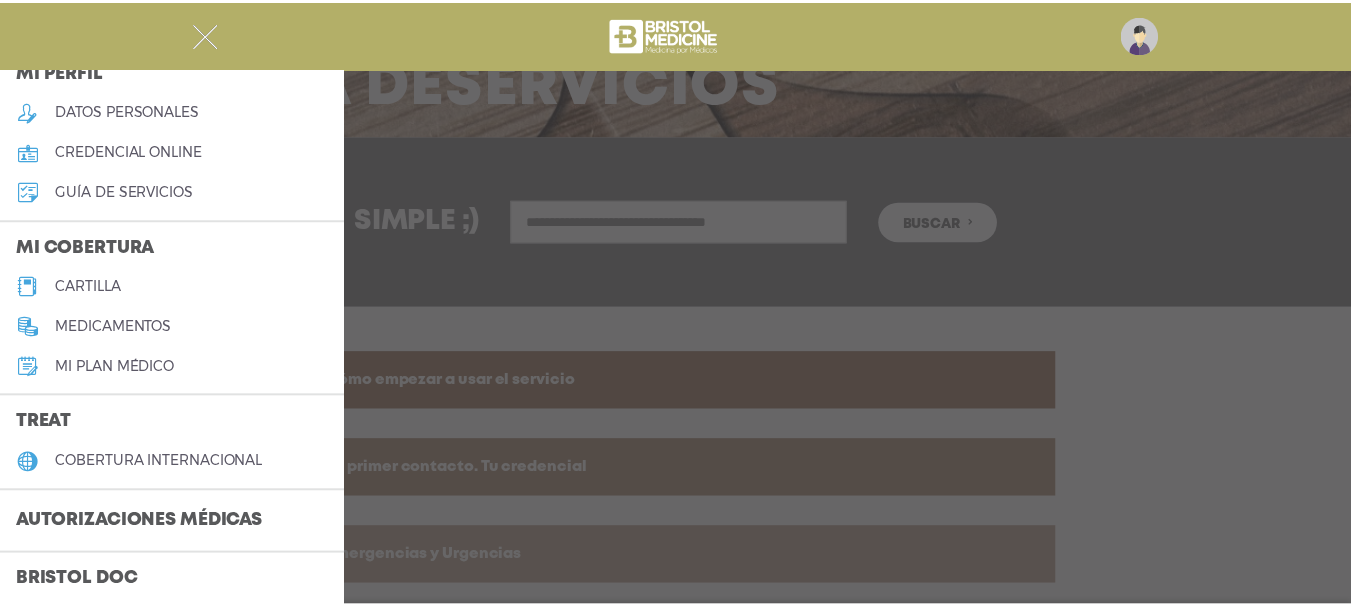 scroll, scrollTop: 0, scrollLeft: 0, axis: both 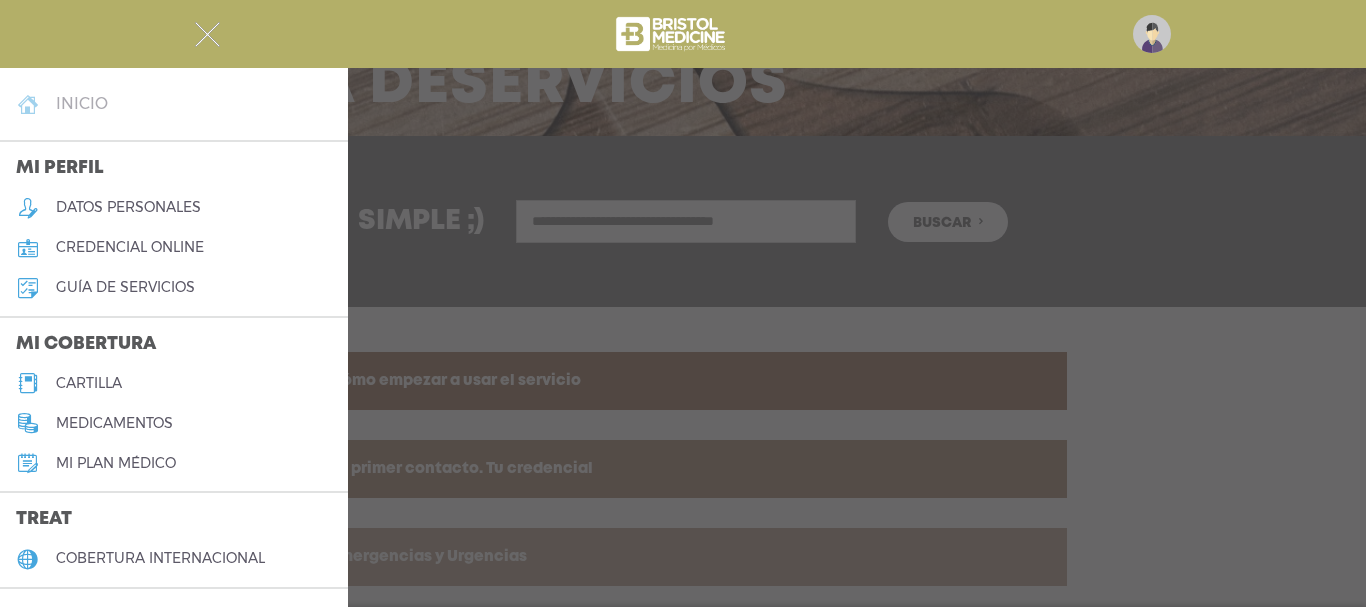 click on "inicio" at bounding box center [82, 103] 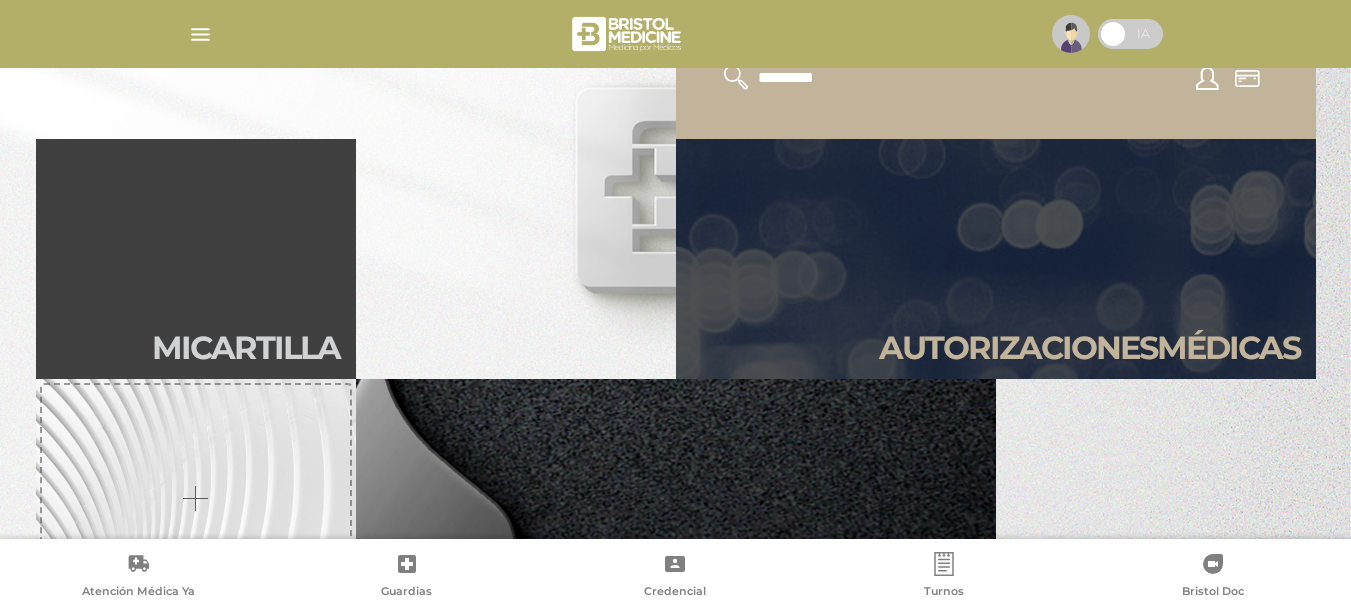 scroll, scrollTop: 500, scrollLeft: 0, axis: vertical 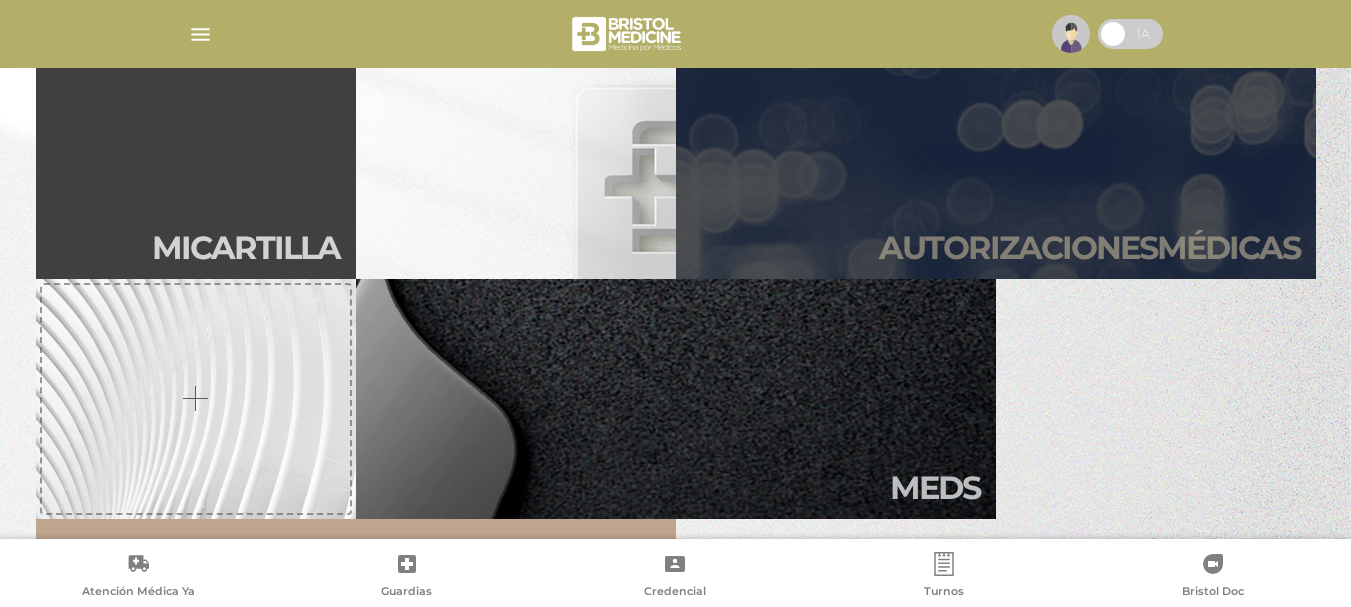 click on "Autori zaciones  médicas" at bounding box center [996, 159] 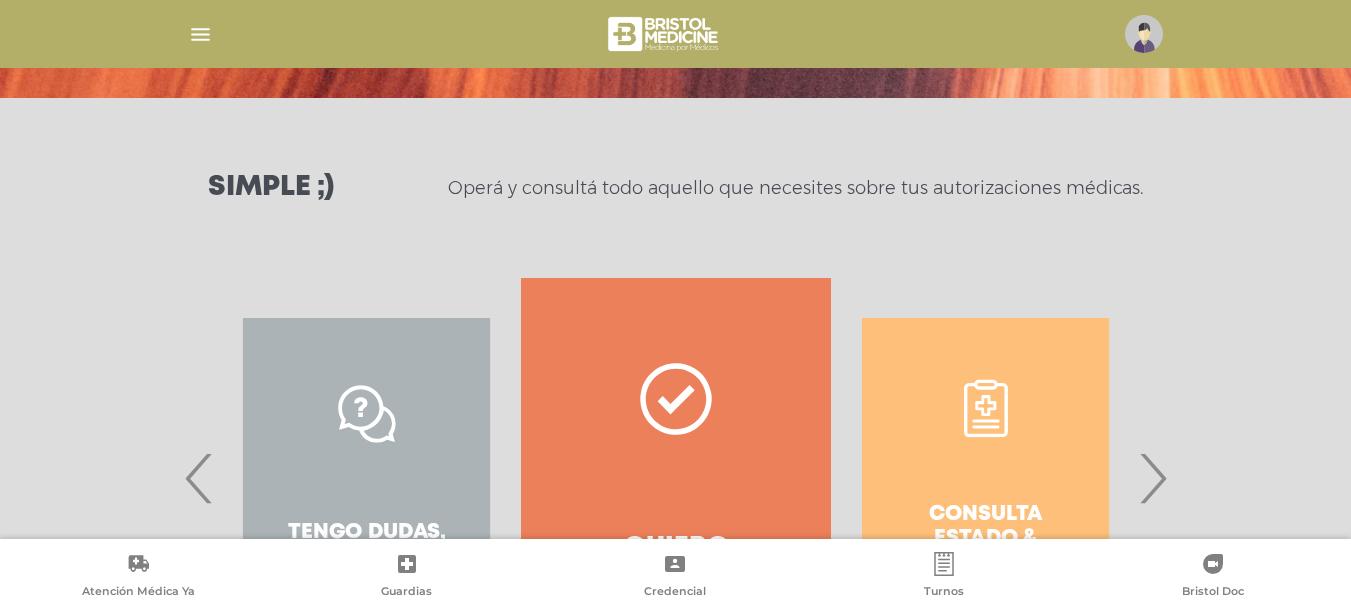 scroll, scrollTop: 2287, scrollLeft: 0, axis: vertical 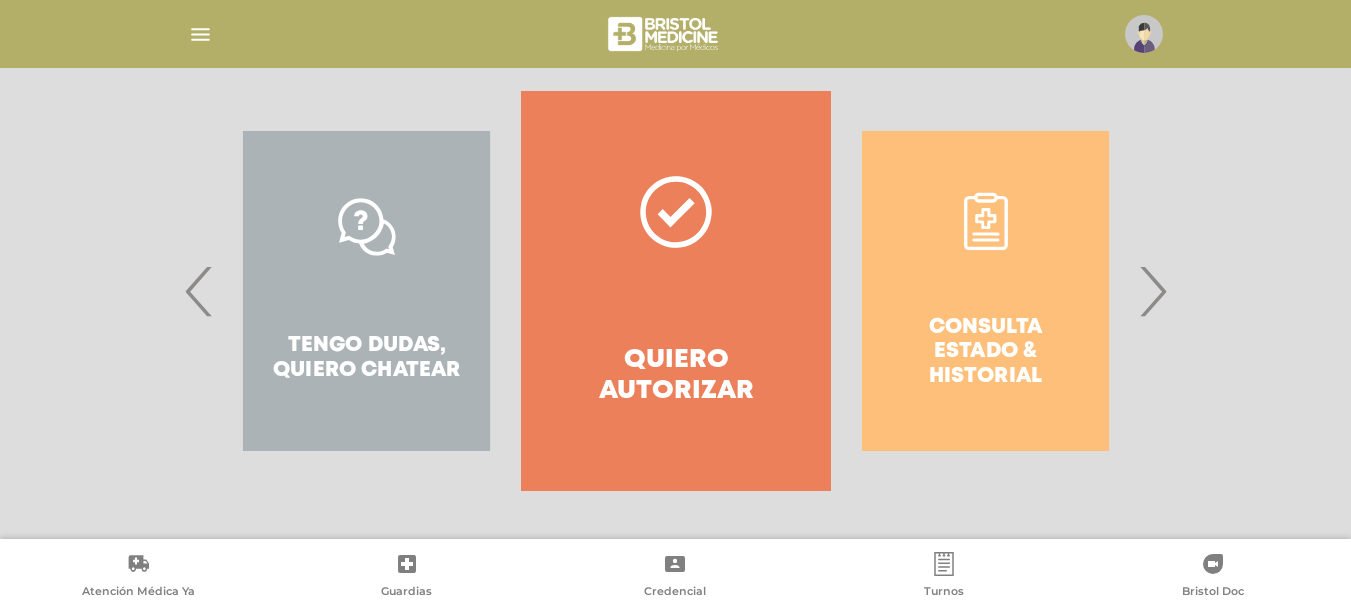 click at bounding box center [200, 34] 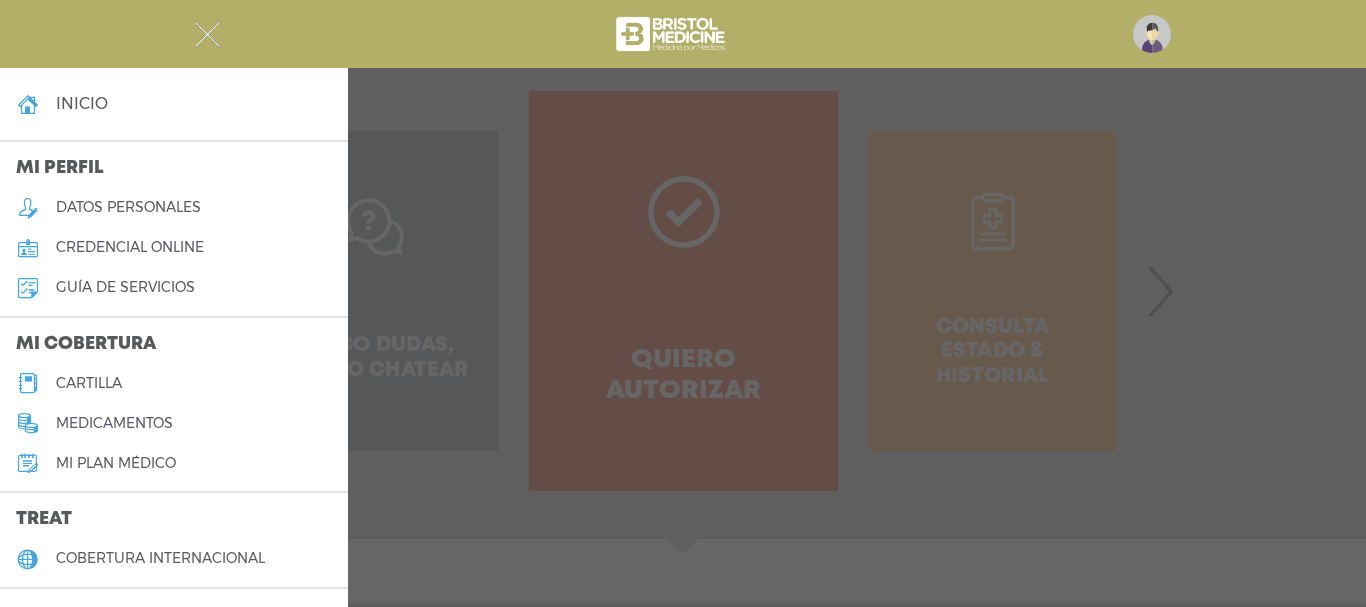 click on "cartilla" at bounding box center [89, 383] 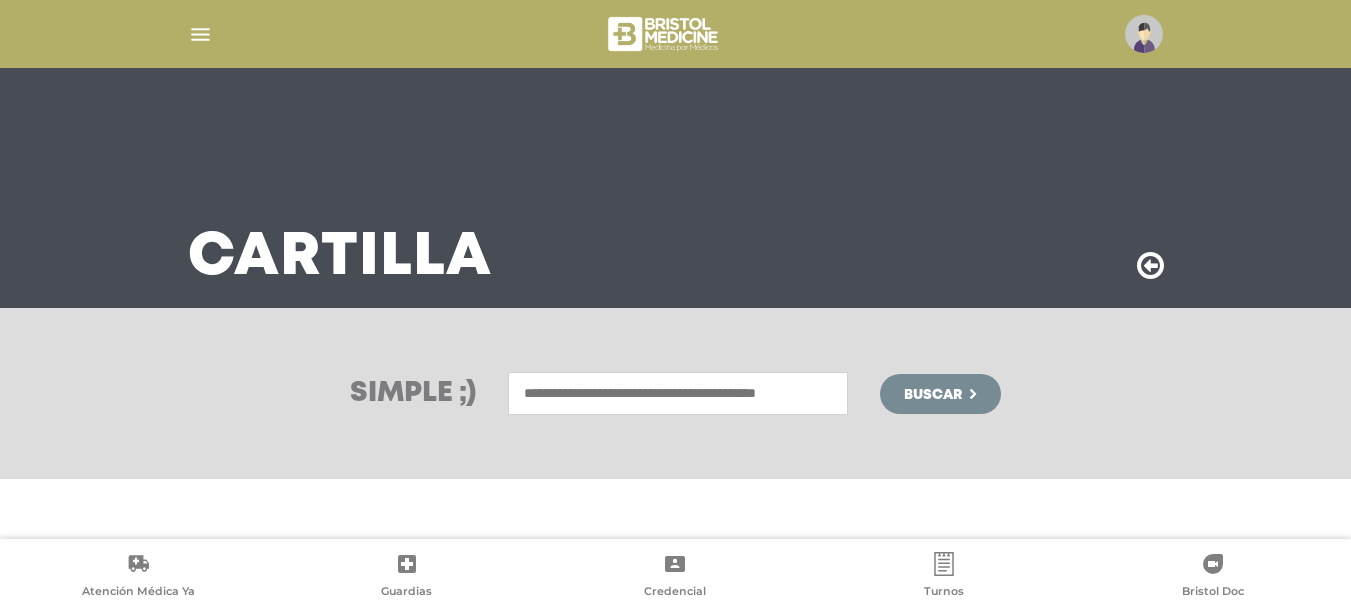 scroll, scrollTop: 0, scrollLeft: 0, axis: both 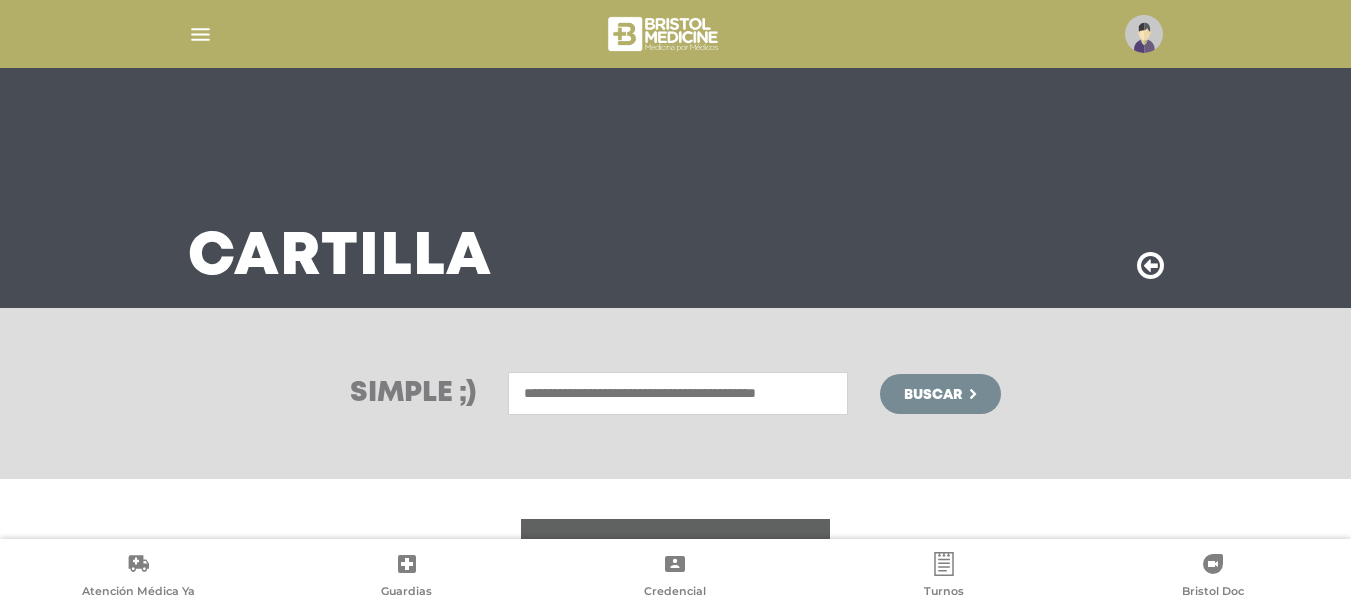 click at bounding box center [678, 393] 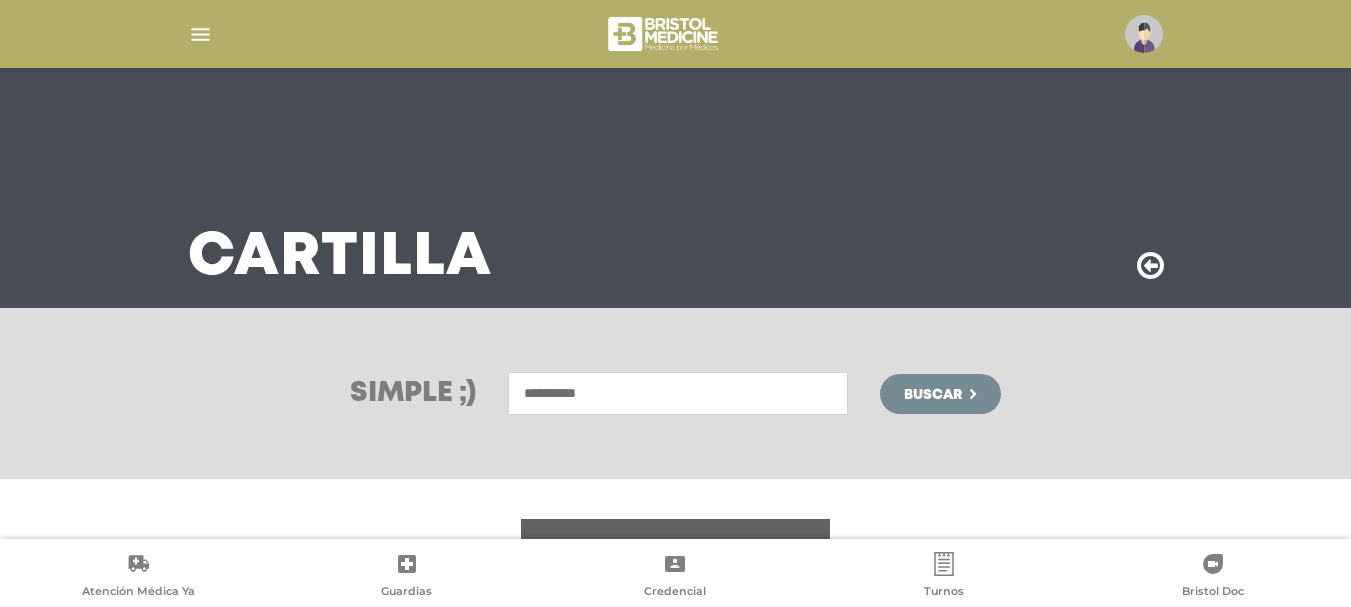 type on "**********" 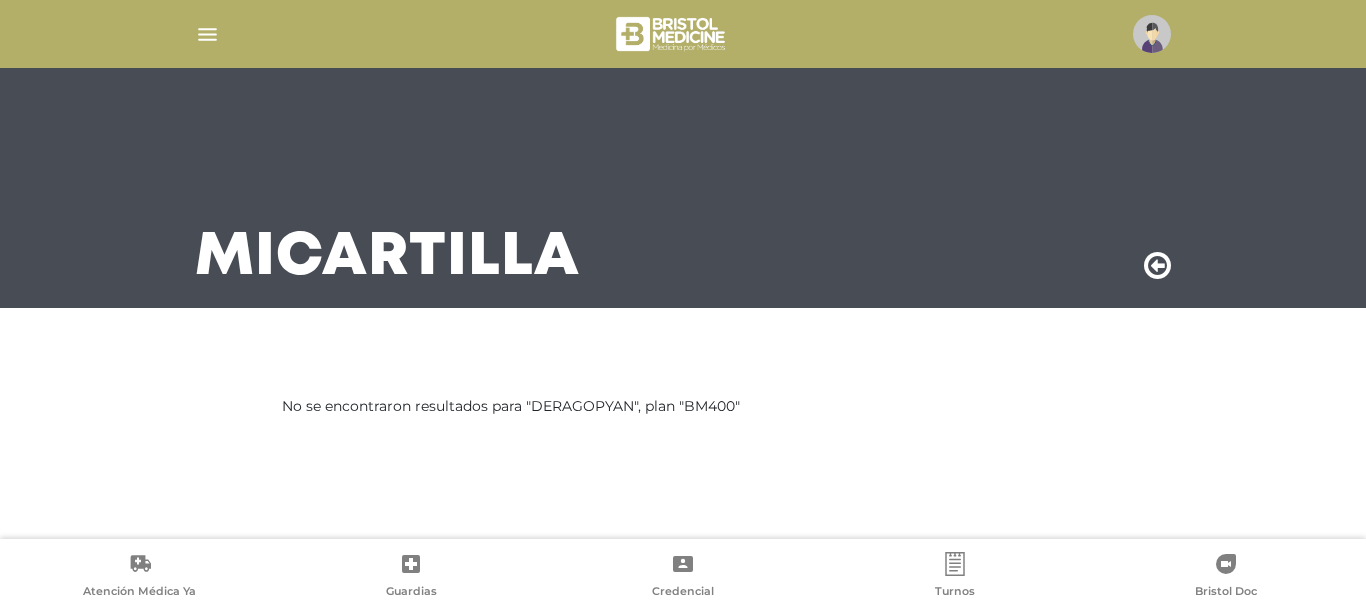 scroll, scrollTop: 0, scrollLeft: 0, axis: both 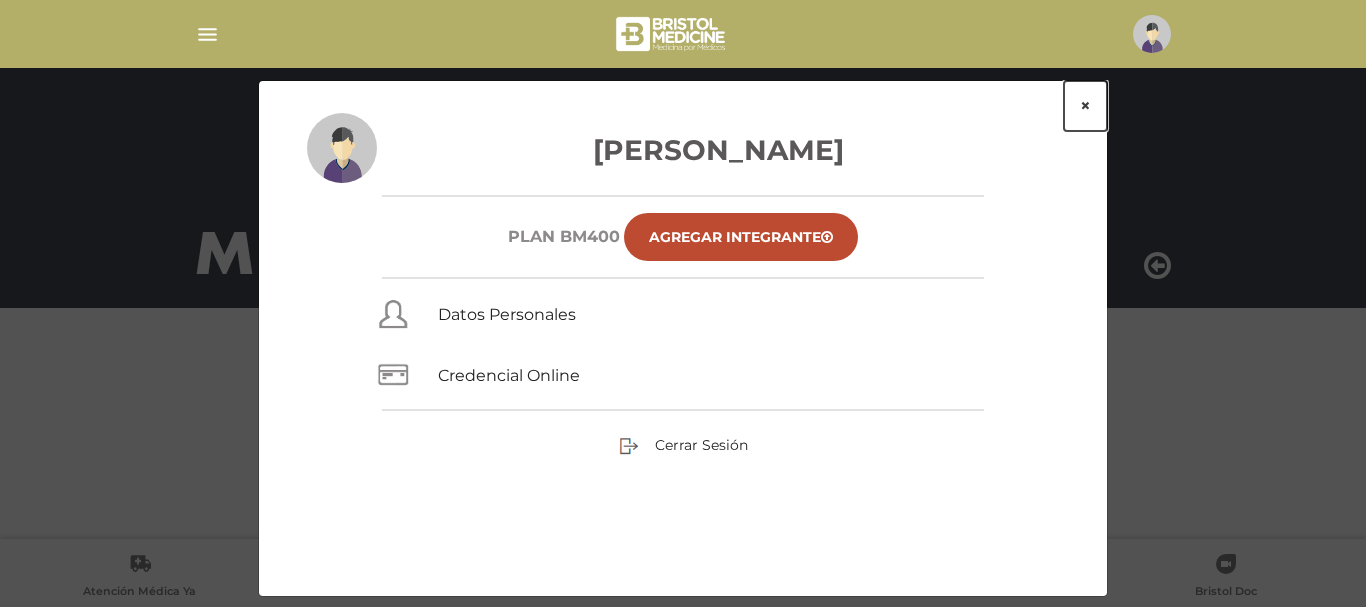 click on "×" at bounding box center [1085, 106] 